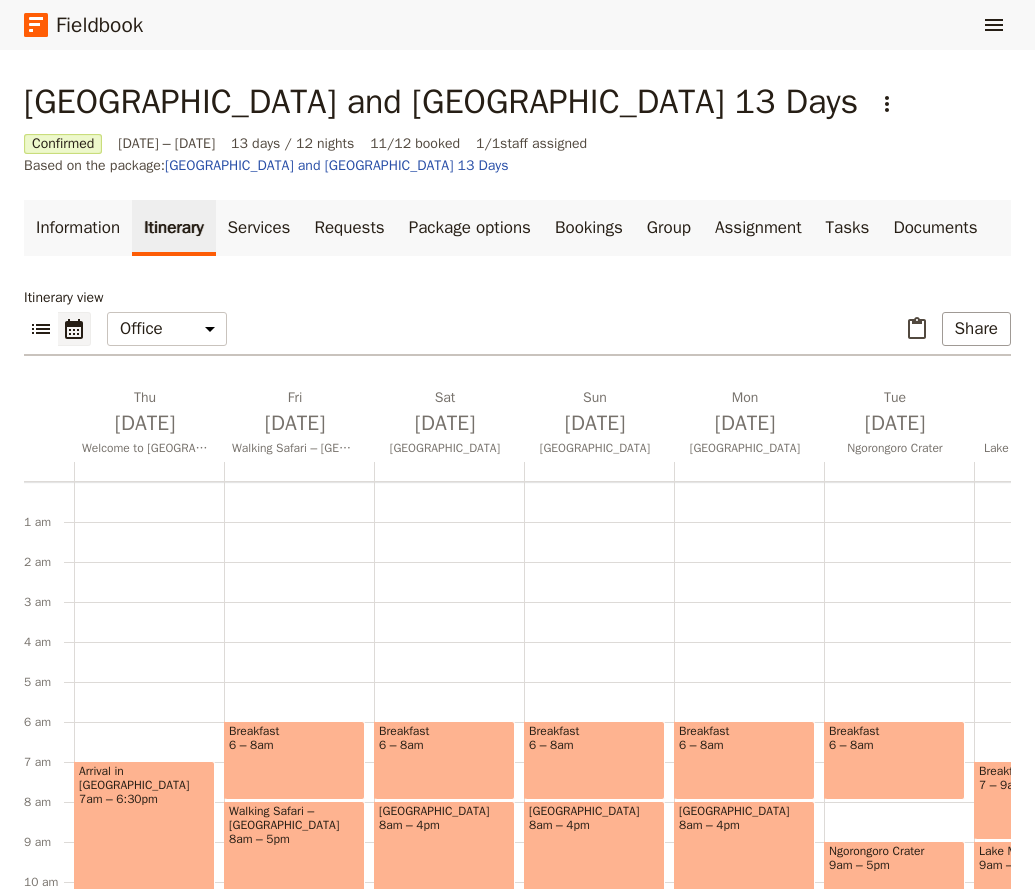 scroll, scrollTop: 0, scrollLeft: 0, axis: both 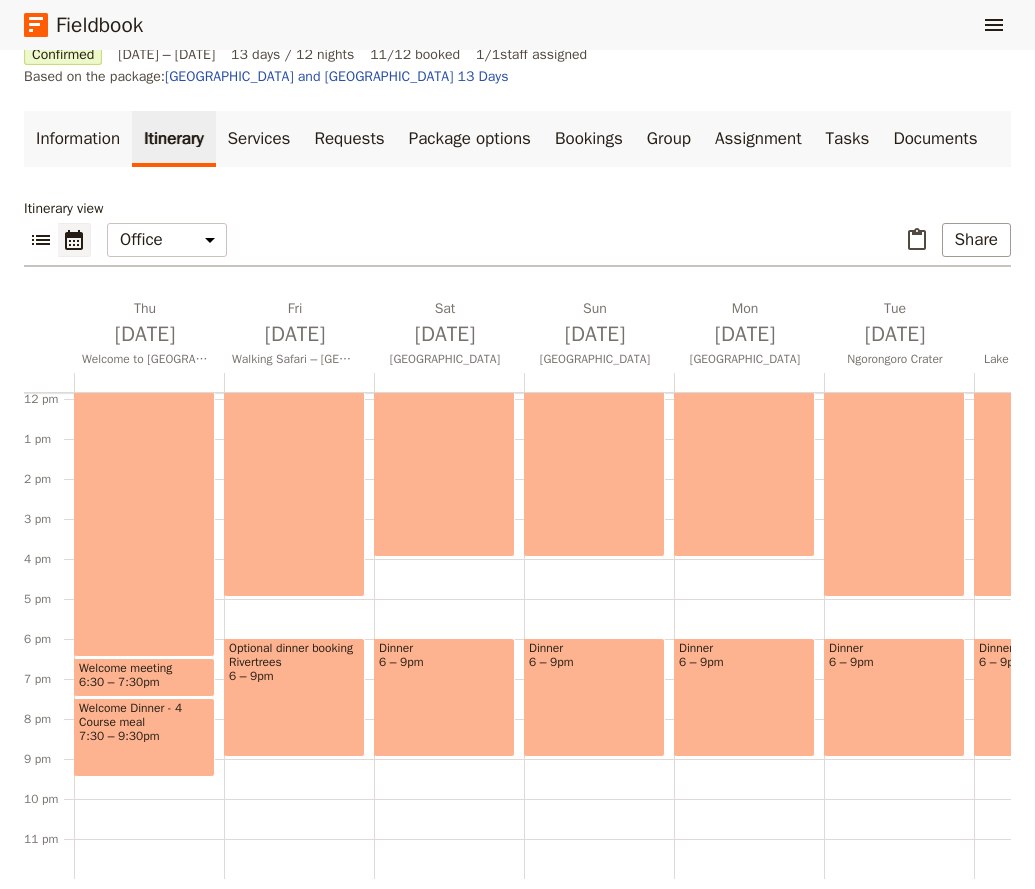 click on "Itinerary view ​ ​ Office Guide Passenger Sales ​ Share [DATE] Welcome to [GEOGRAPHIC_DATA] [DATE] Walking Safari – [GEOGRAPHIC_DATA] [DATE] [GEOGRAPHIC_DATA] [DATE] [GEOGRAPHIC_DATA] [GEOGRAPHIC_DATA][DATE] [GEOGRAPHIC_DATA] [GEOGRAPHIC_DATA][DATE]  [GEOGRAPHIC_DATA] [DATE] Lake [GEOGRAPHIC_DATA] Free Day [DATE] [GEOGRAPHIC_DATA] [DATE] Local School Visit & Arusha Walking Tour  [DATE] Fly To [GEOGRAPHIC_DATA] & Walking Tour of [GEOGRAPHIC_DATA] [DATE] Free time [GEOGRAPHIC_DATA] [DATE] Free time, [GEOGRAPHIC_DATA]  [DATE] Departures  1 am 2 am 3 am 4 am 5 am 6 am 7 am 8 am 9 am 10 am 11 am 12 pm 1 pm 2 pm 3 pm 4 pm 5 pm 6 pm 7 pm 8 pm 9 pm 10 pm 11 pm Arrival in [GEOGRAPHIC_DATA] 7am – 6:30pm Welcome meeting 6:30 – 7:30pm Welcome Dinner - 4 Course meal 7:30 – 9:30pm Breakfast 6 – 8am Walking Safari – [GEOGRAPHIC_DATA] 8am – 5pm Optional dinner booking [GEOGRAPHIC_DATA] 6 – 9pm Breakfast 6 – 8am [GEOGRAPHIC_DATA] 8am – 4pm Dinner 6 – 9pm Breakfast 6 – 8am 8am – 4pm" at bounding box center (517, 539) 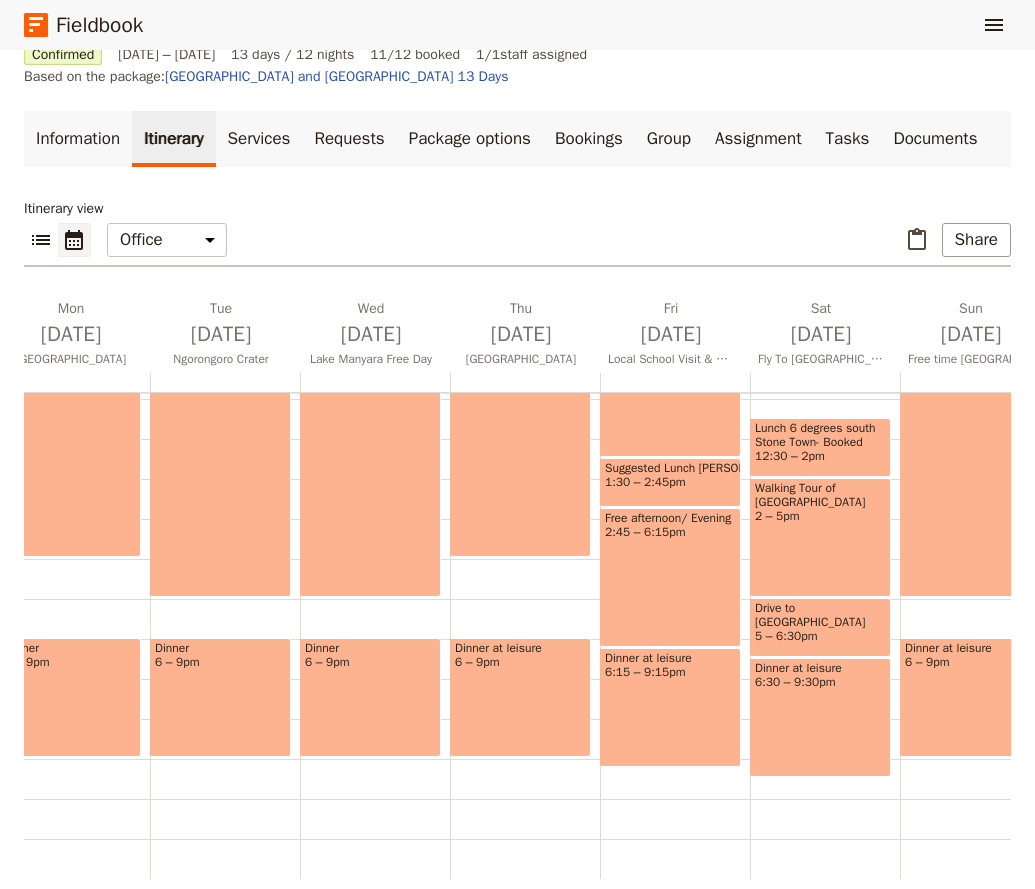 scroll, scrollTop: 0, scrollLeft: 1023, axis: horizontal 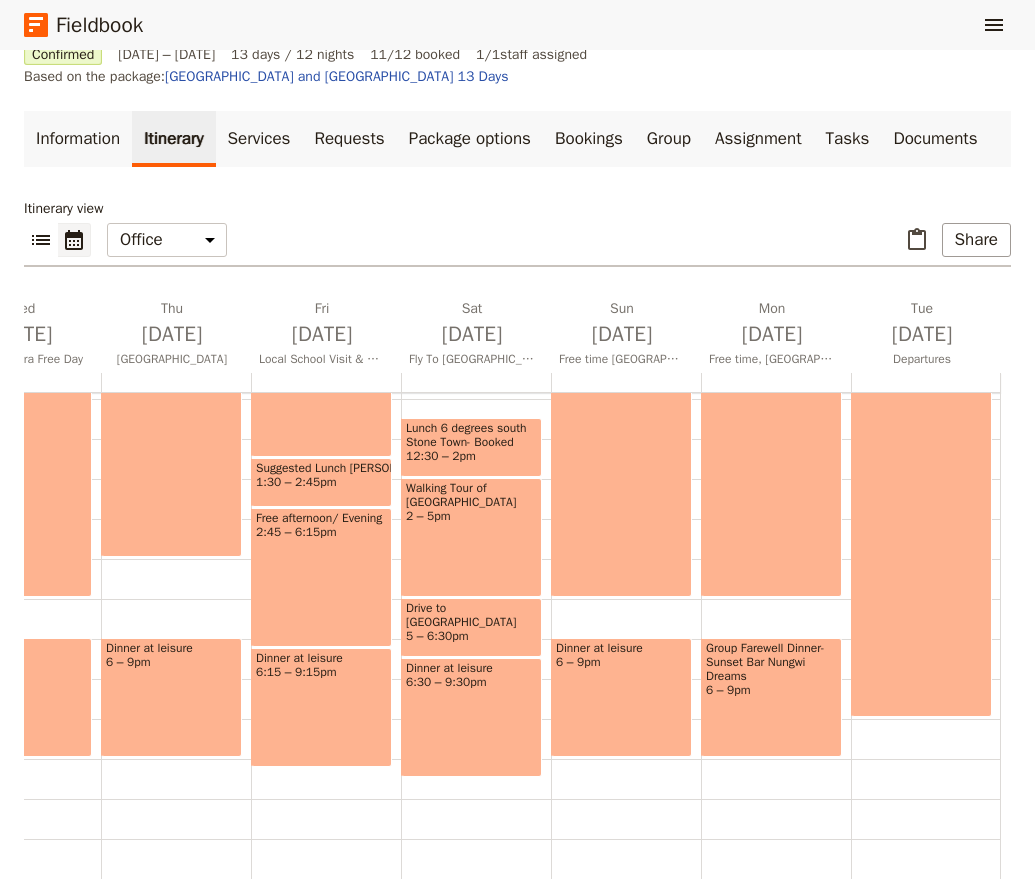 click on "Group Farewell Dinner- Sunset Bar Nungwi Dreams" at bounding box center [771, 662] 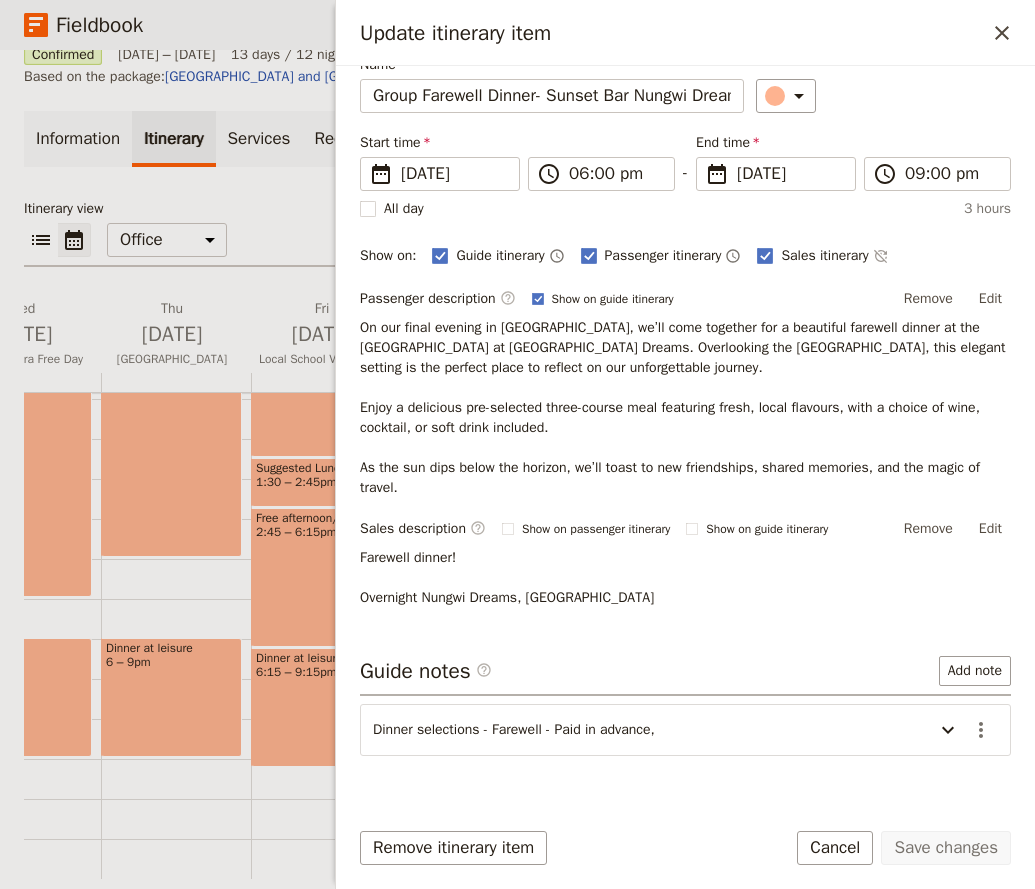 scroll, scrollTop: 133, scrollLeft: 0, axis: vertical 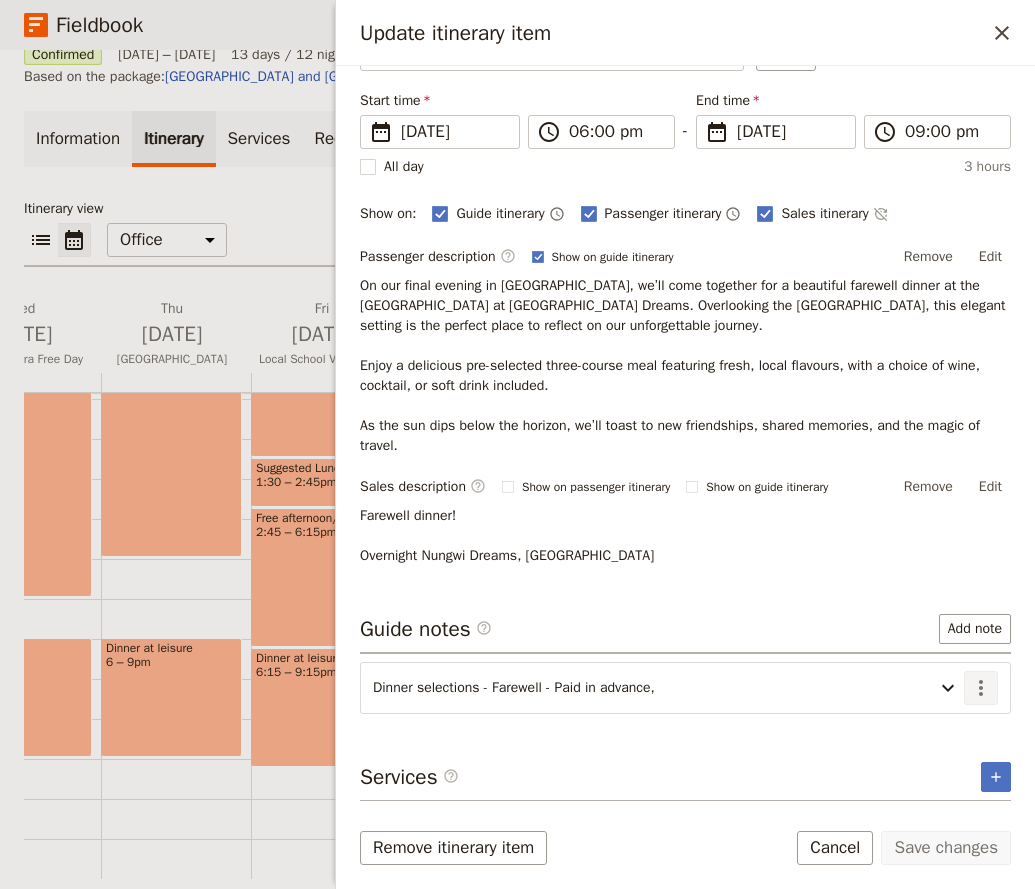 click on "​" at bounding box center (981, 688) 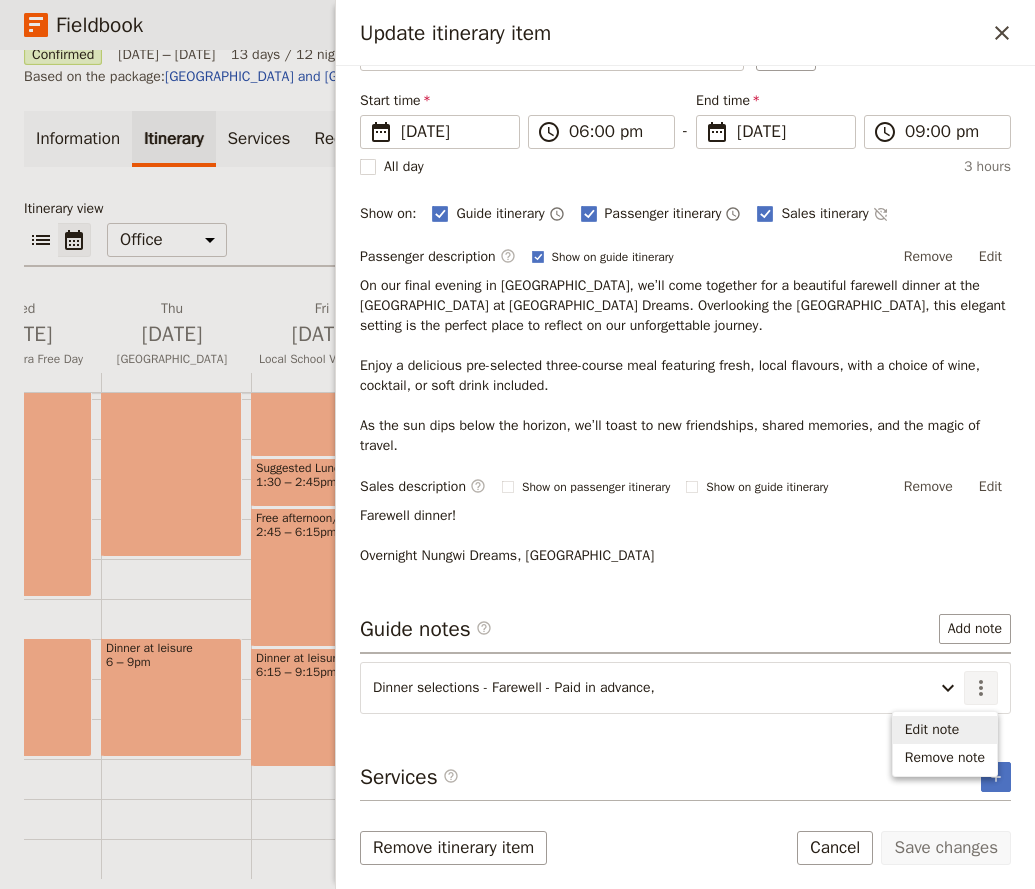 click on "Edit note" at bounding box center (932, 730) 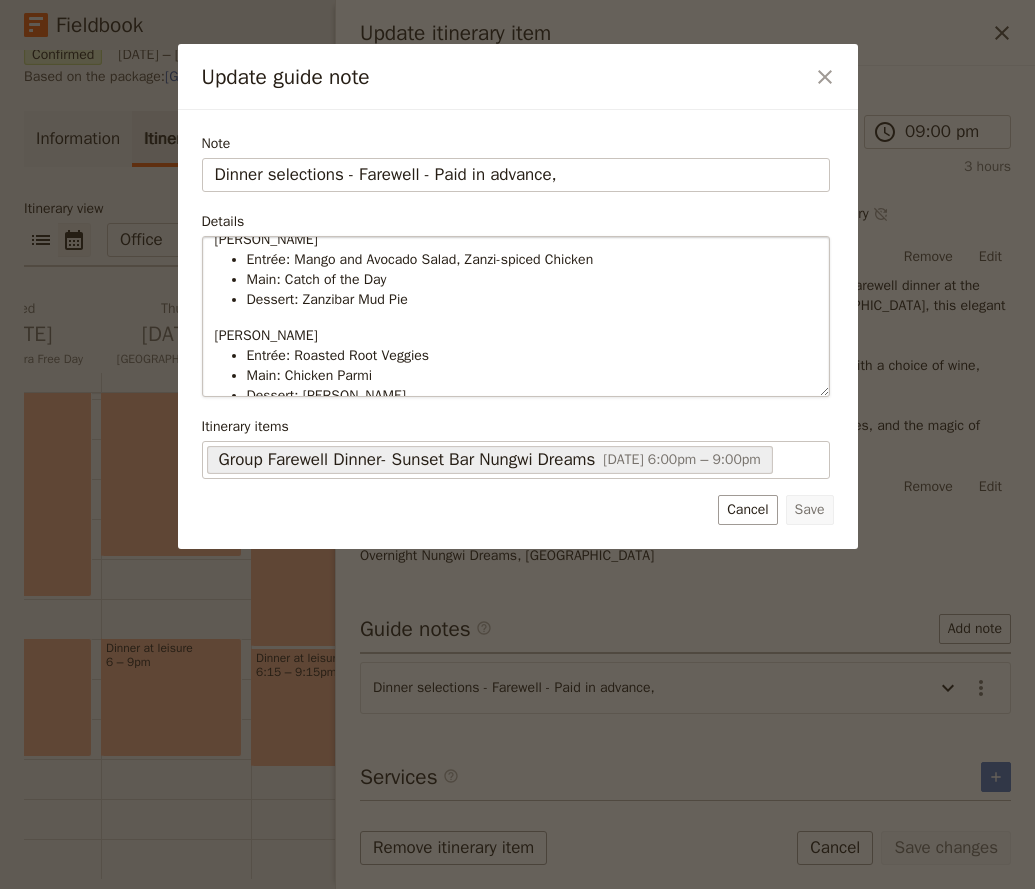 scroll, scrollTop: 0, scrollLeft: 0, axis: both 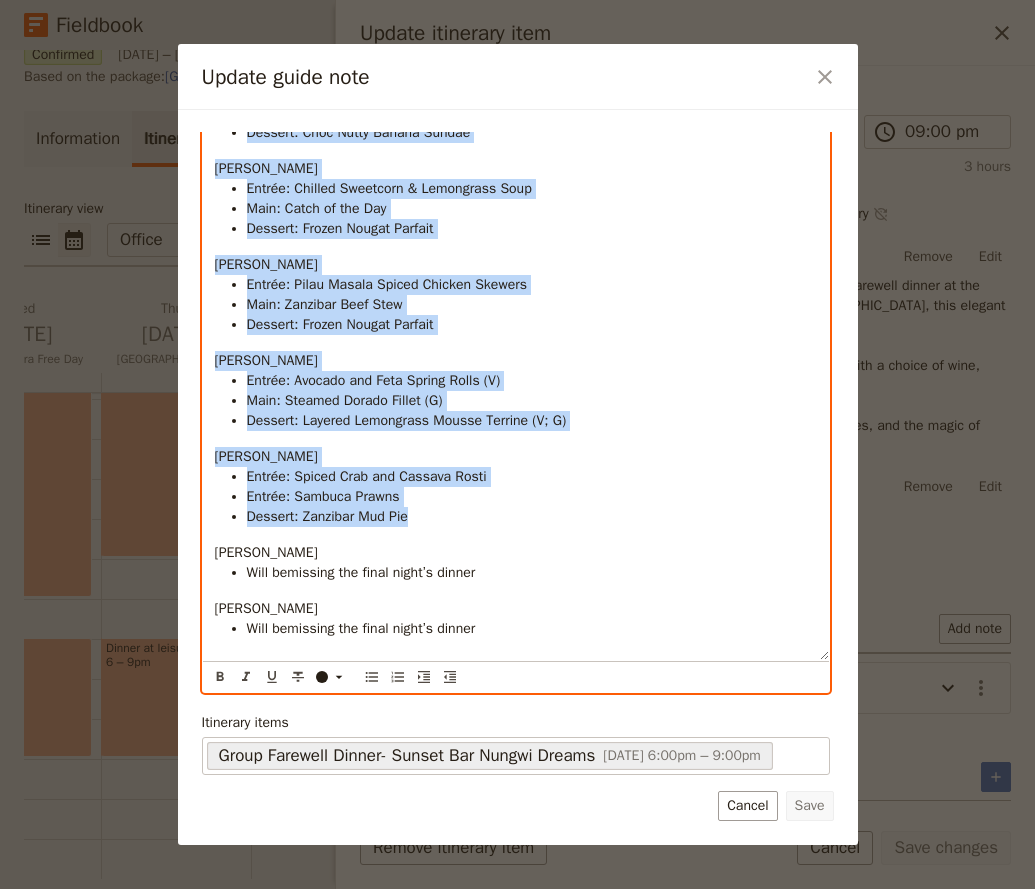drag, startPoint x: 213, startPoint y: 379, endPoint x: 459, endPoint y: 537, distance: 292.36963 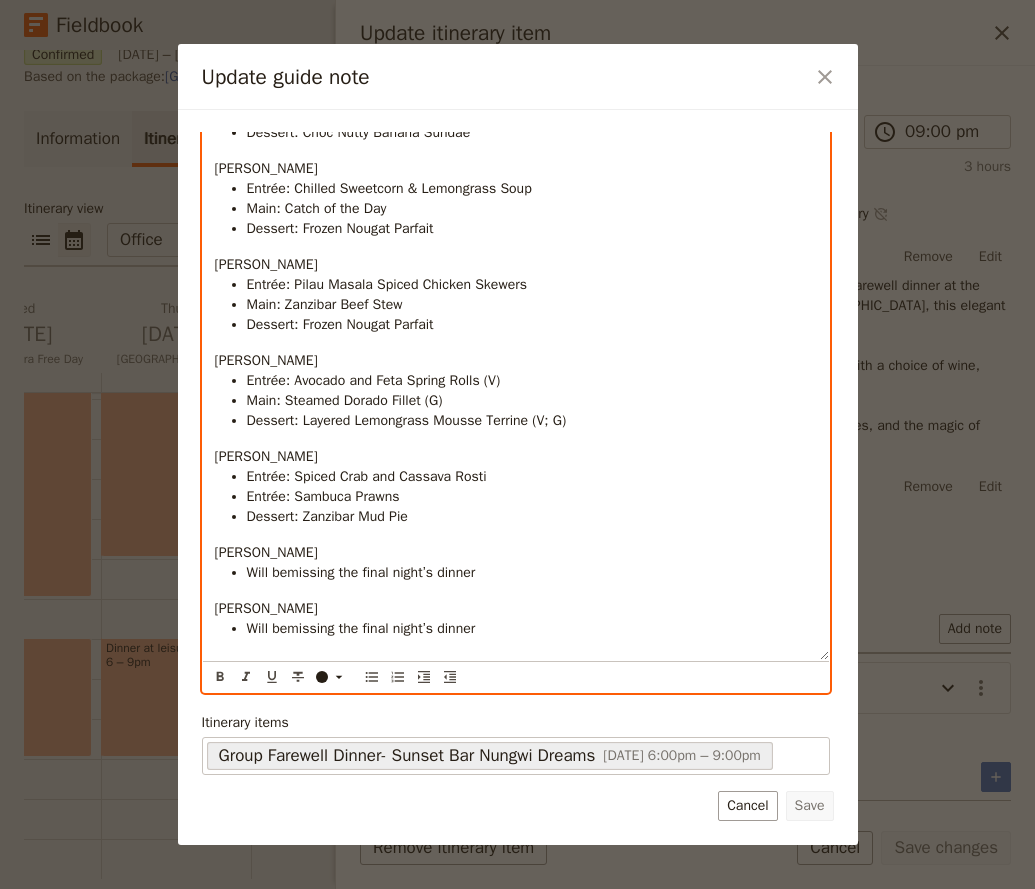 scroll, scrollTop: 0, scrollLeft: 0, axis: both 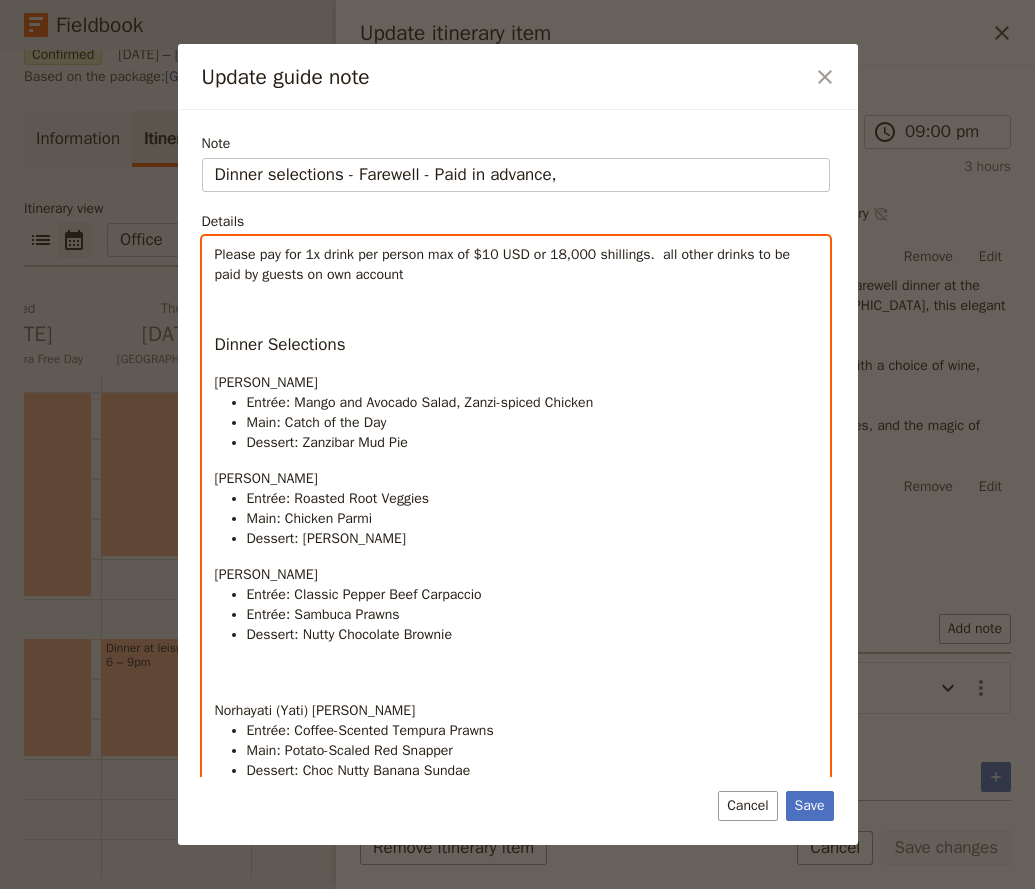 click on "Dinner Selections" at bounding box center (516, 345) 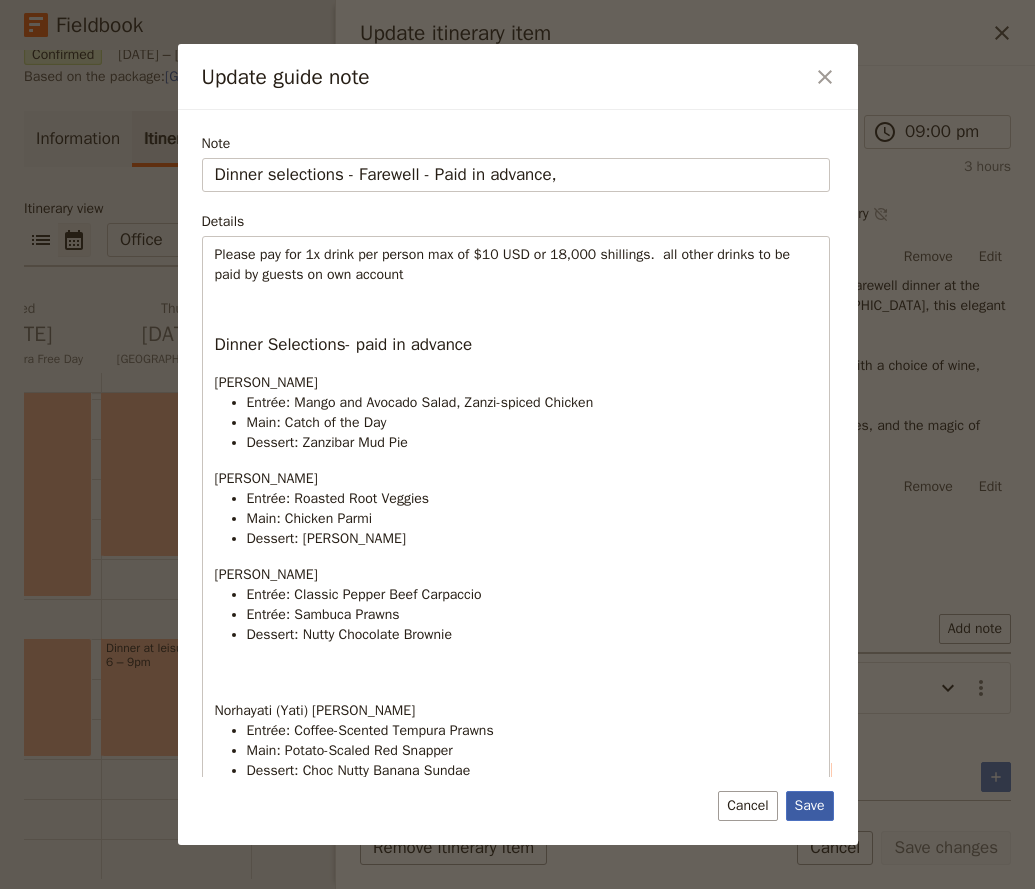 click on "Save" at bounding box center (810, 806) 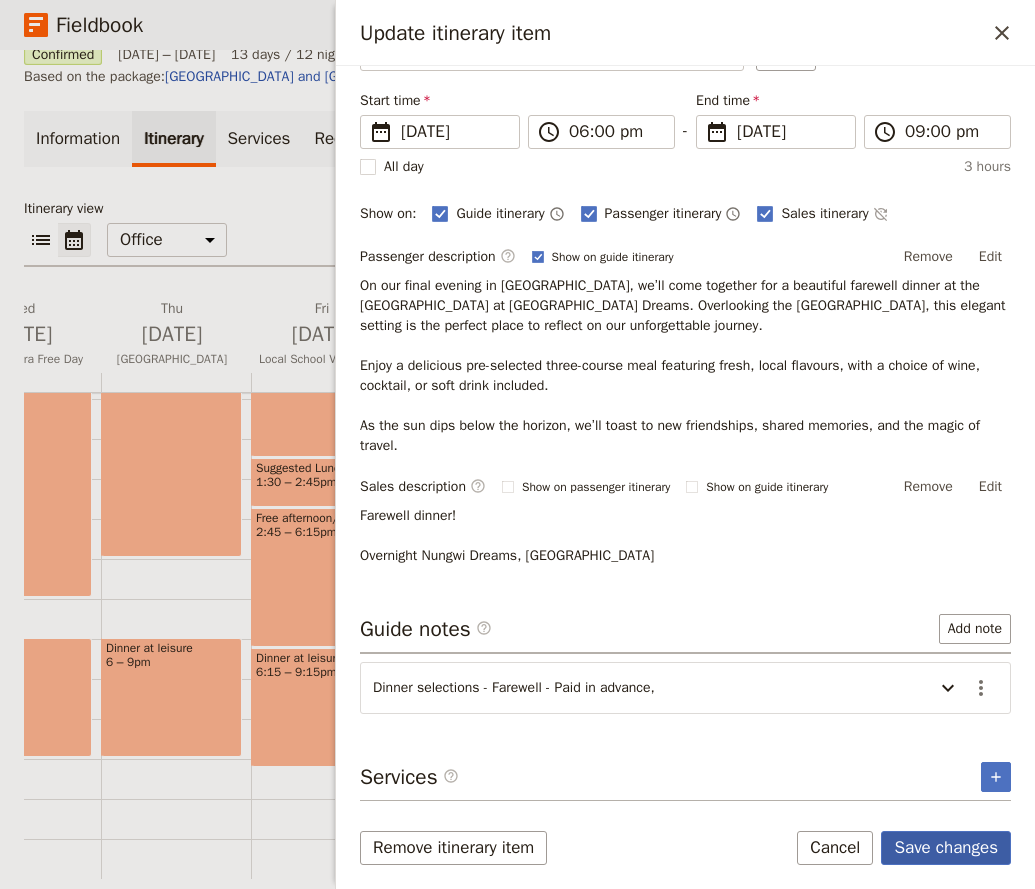 click on "Save changes" at bounding box center [946, 848] 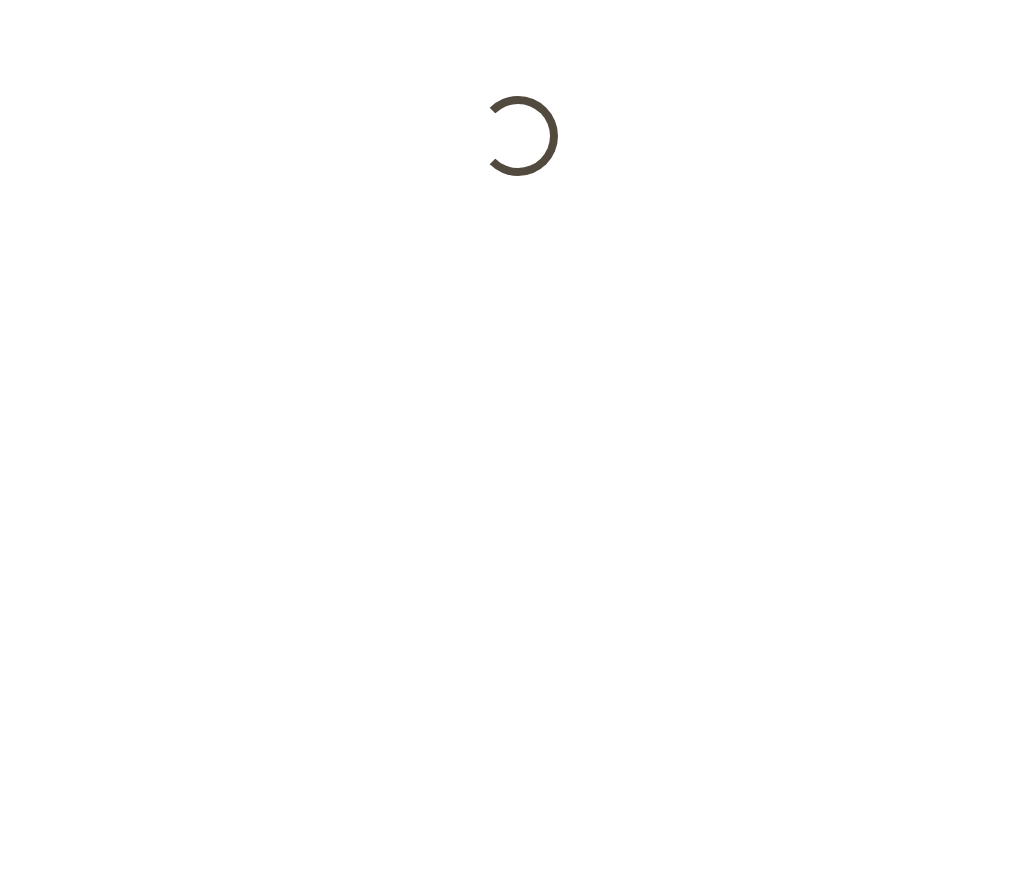 scroll, scrollTop: 0, scrollLeft: 0, axis: both 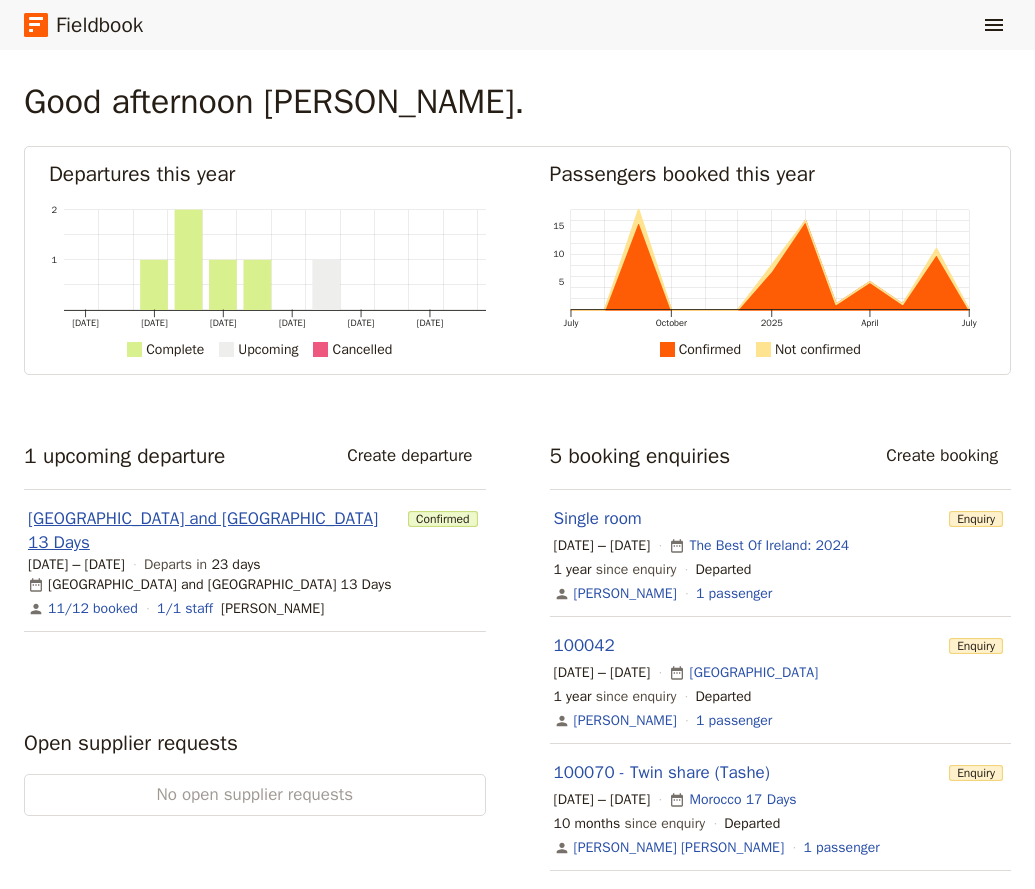 click on "[GEOGRAPHIC_DATA] and [GEOGRAPHIC_DATA] 13 Days" at bounding box center [214, 531] 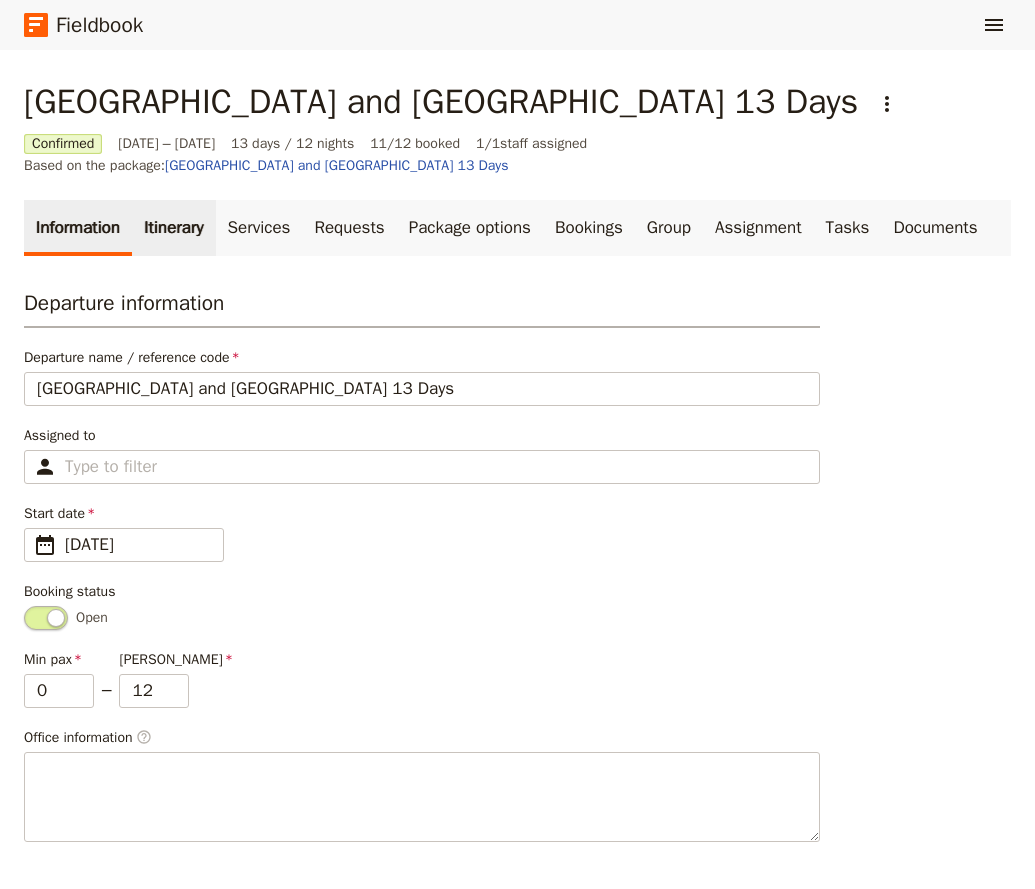 click on "Itinerary" at bounding box center [173, 228] 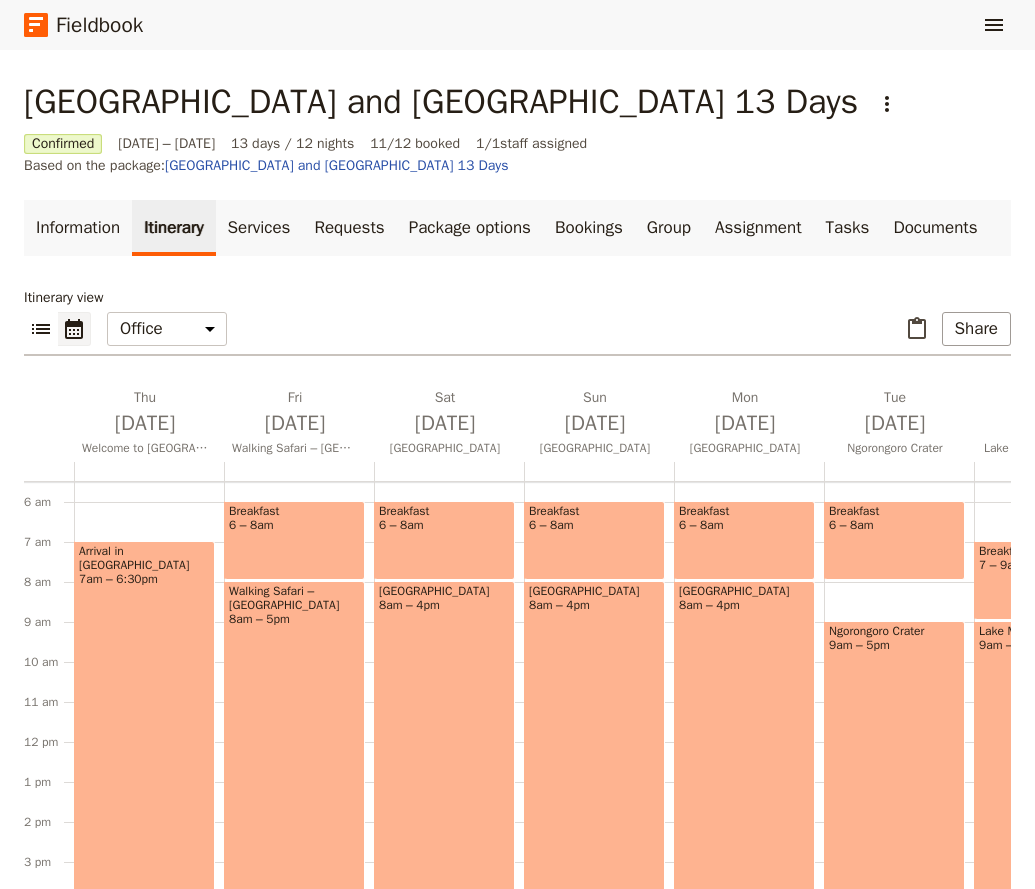 scroll, scrollTop: 474, scrollLeft: 0, axis: vertical 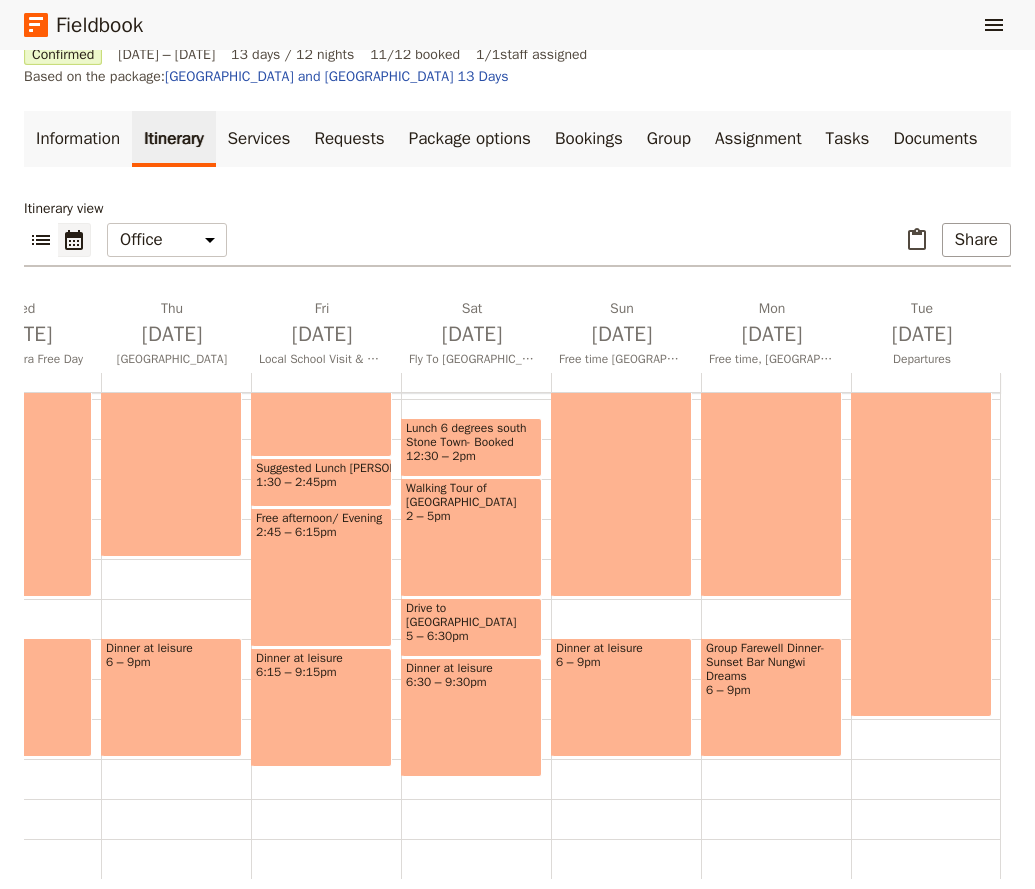 click on "Breakfast and Departure 7am – 8pm" at bounding box center (921, 457) 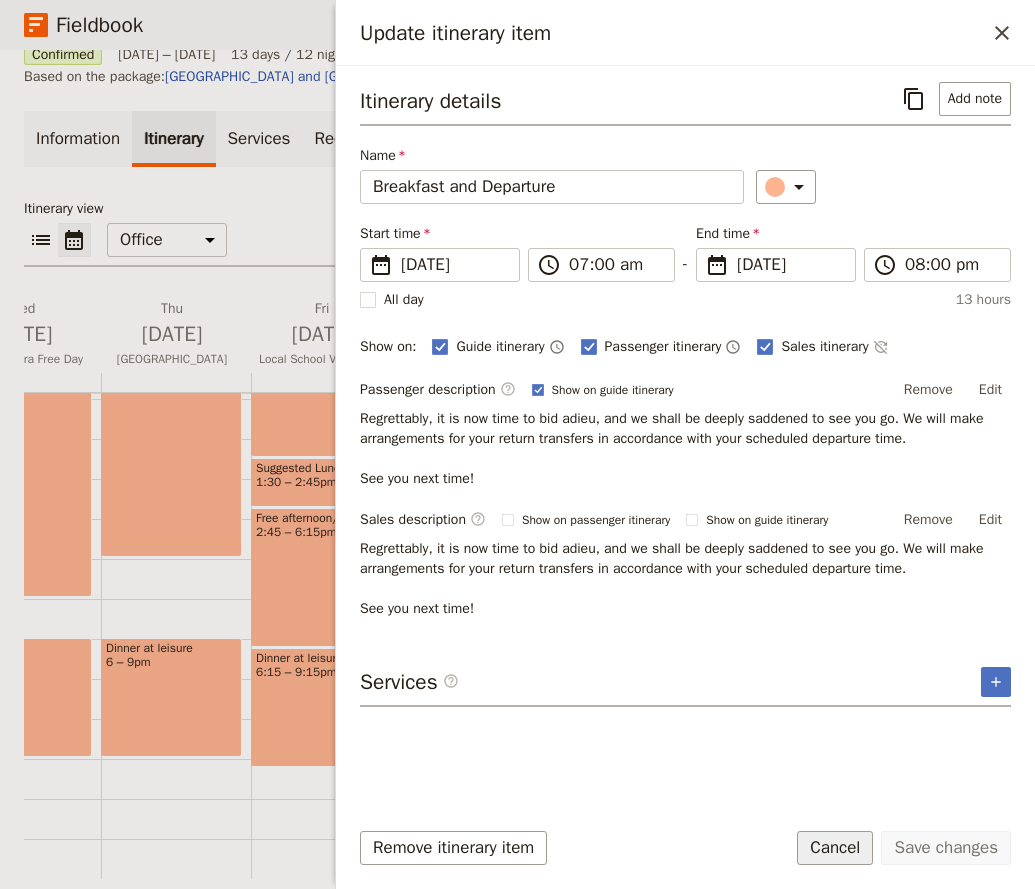 drag, startPoint x: 786, startPoint y: 837, endPoint x: 828, endPoint y: 836, distance: 42.0119 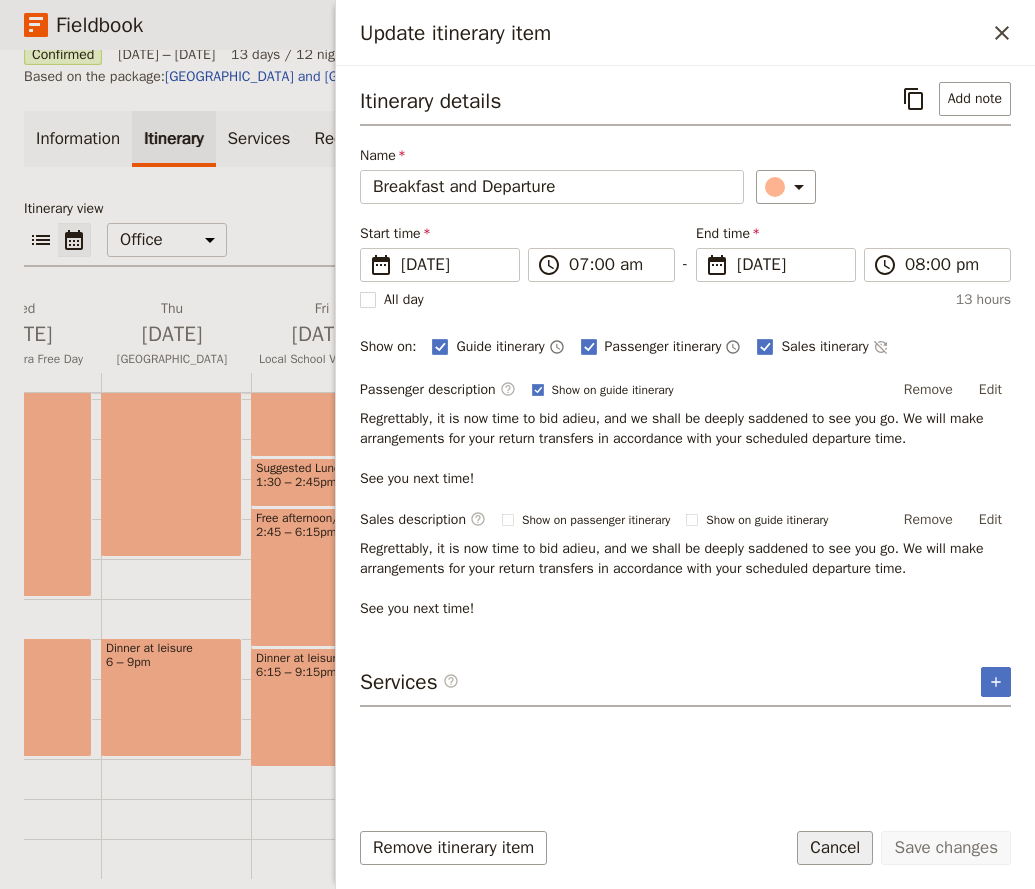 click on "Cancel" at bounding box center (835, 848) 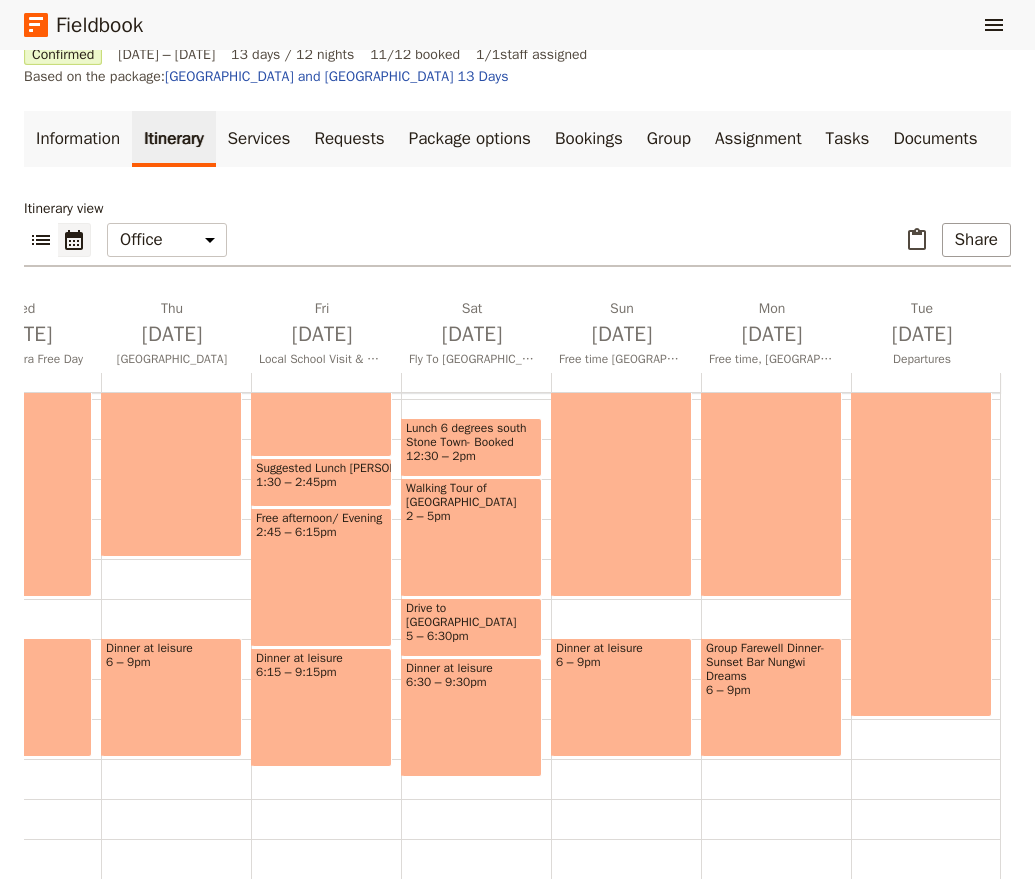 click on "Group Farewell Dinner- Sunset Bar Nungwi Dreams 6 – 9pm" at bounding box center [771, 697] 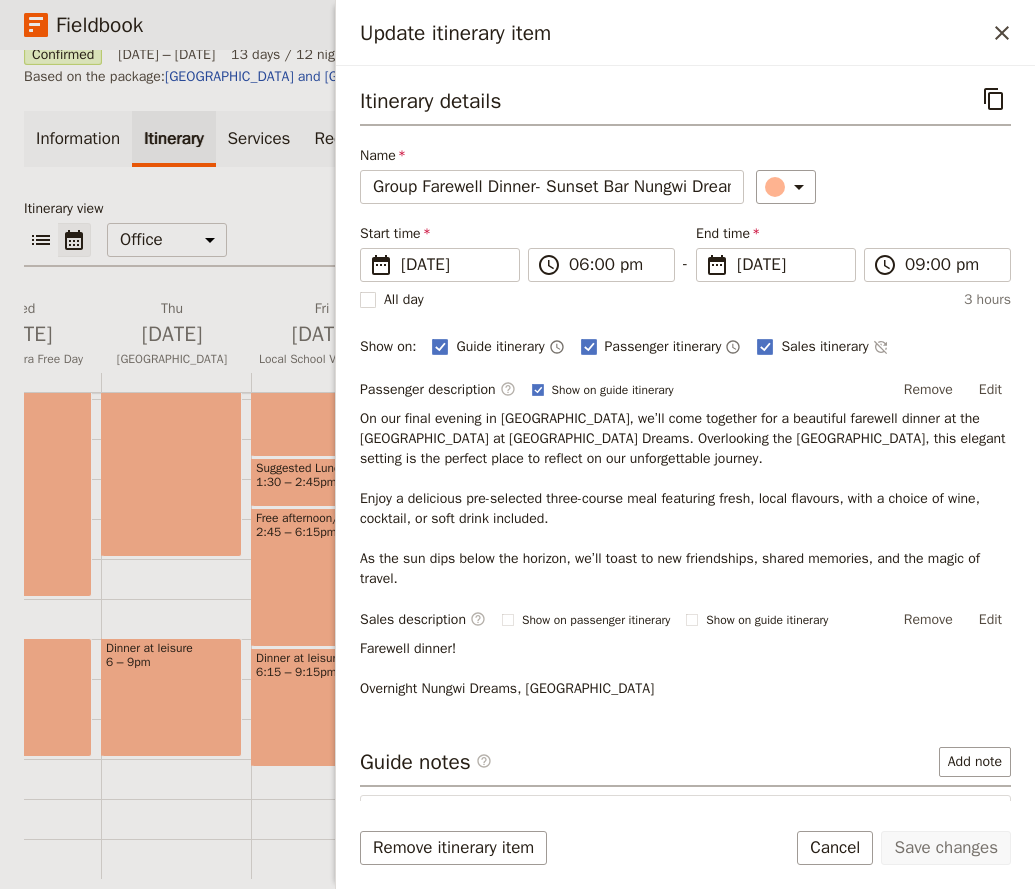 scroll, scrollTop: 133, scrollLeft: 0, axis: vertical 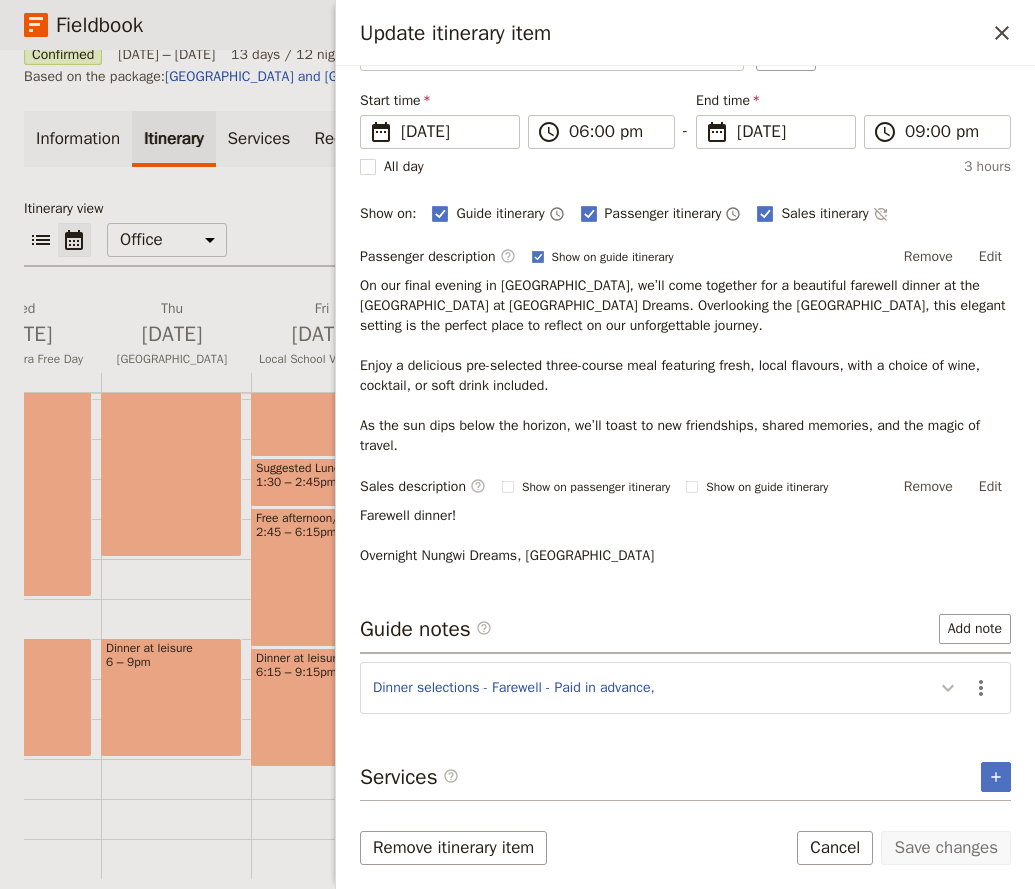 click 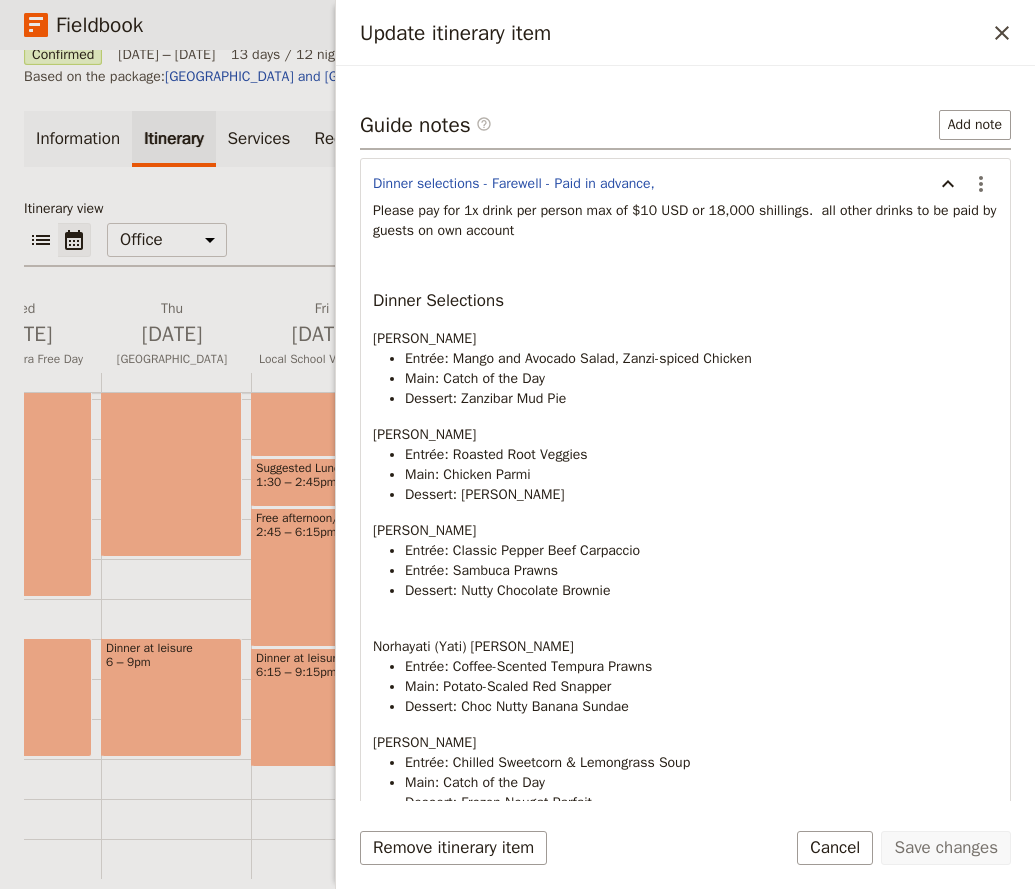 scroll, scrollTop: 661, scrollLeft: 0, axis: vertical 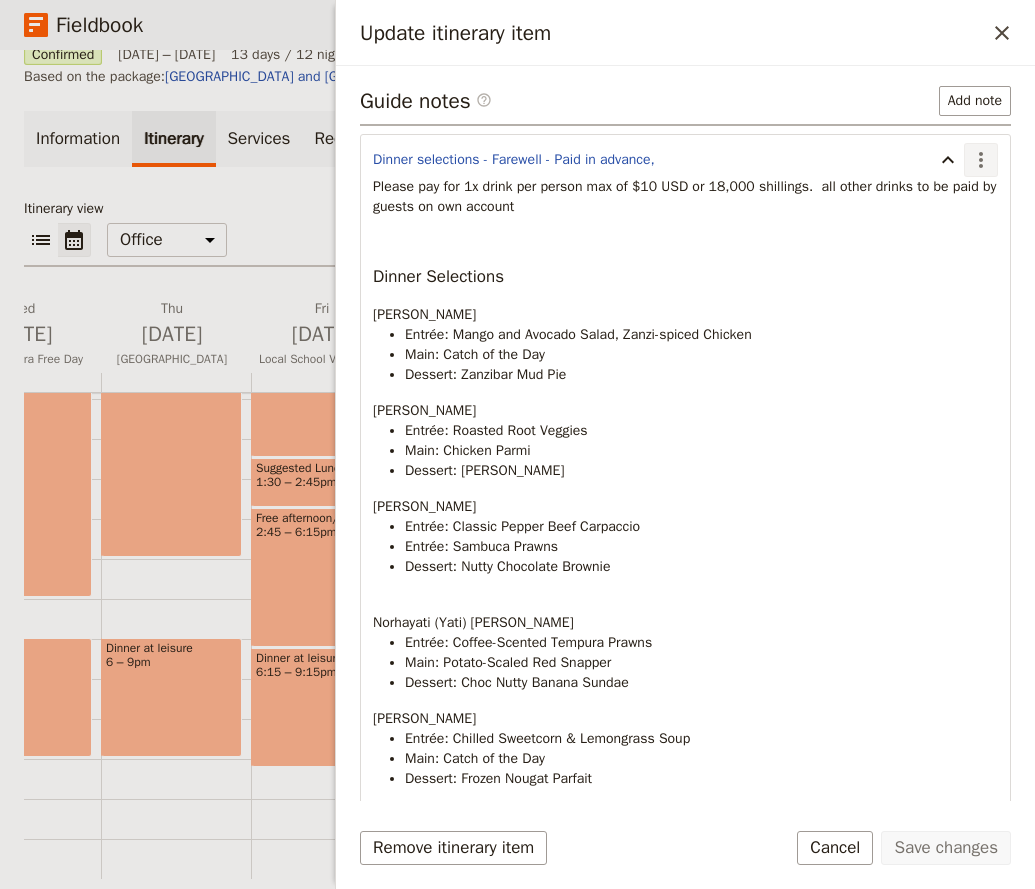 click 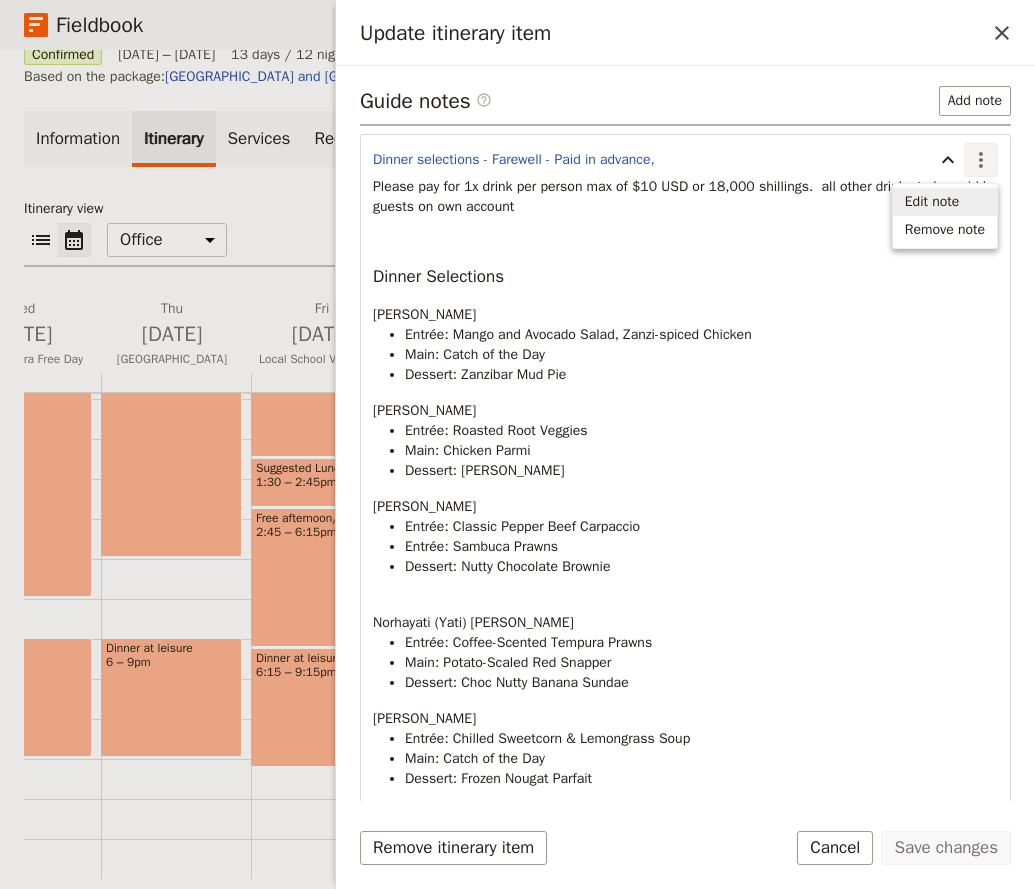 click on "Edit note" at bounding box center [932, 202] 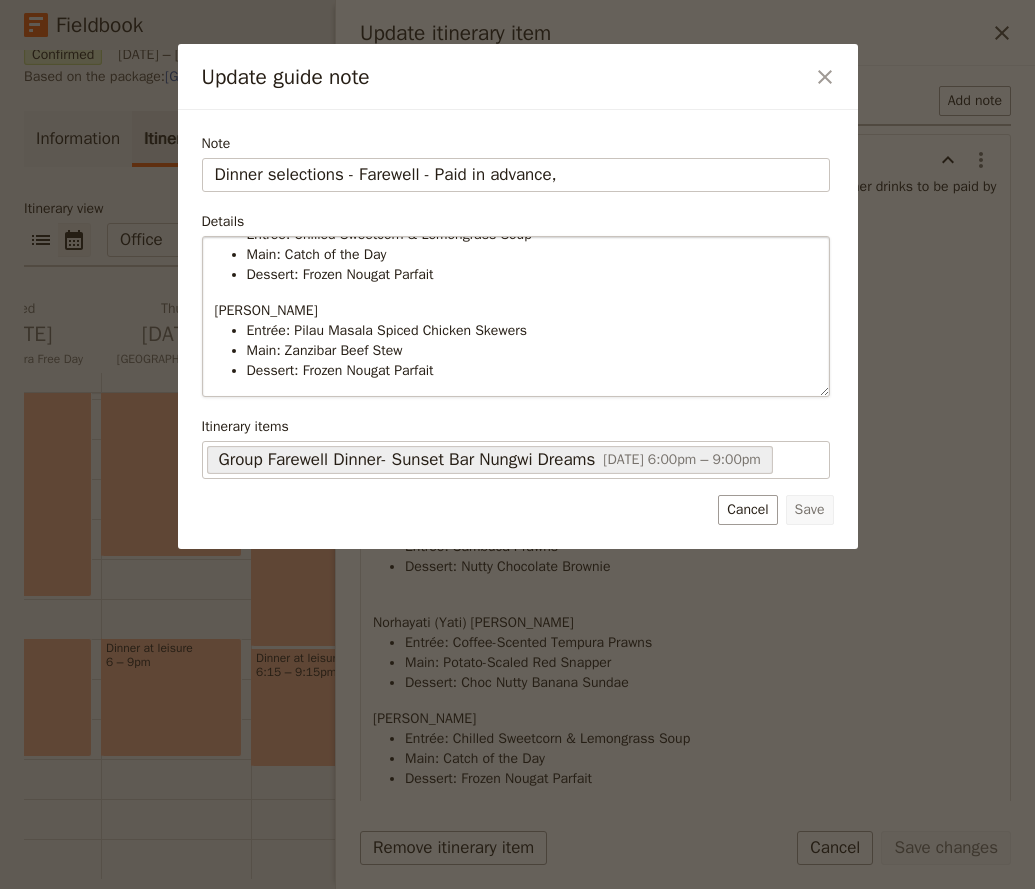 scroll, scrollTop: 882, scrollLeft: 0, axis: vertical 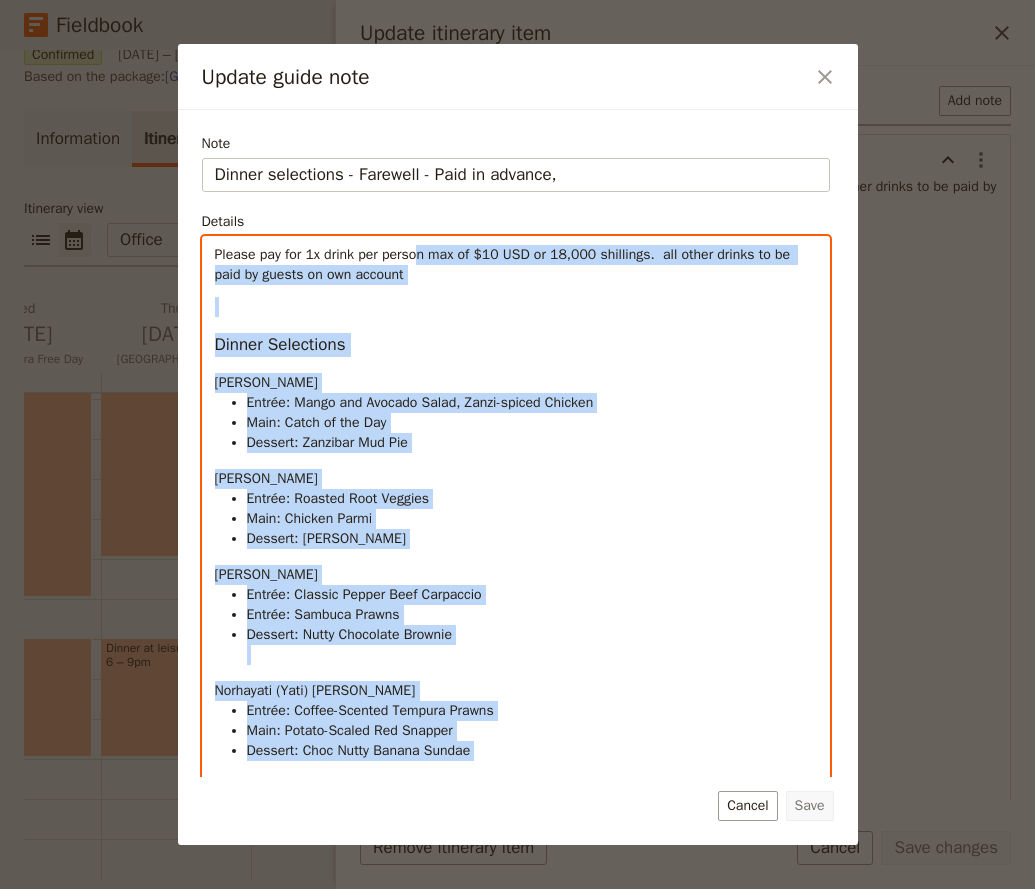 drag, startPoint x: 454, startPoint y: 267, endPoint x: 413, endPoint y: 256, distance: 42.44997 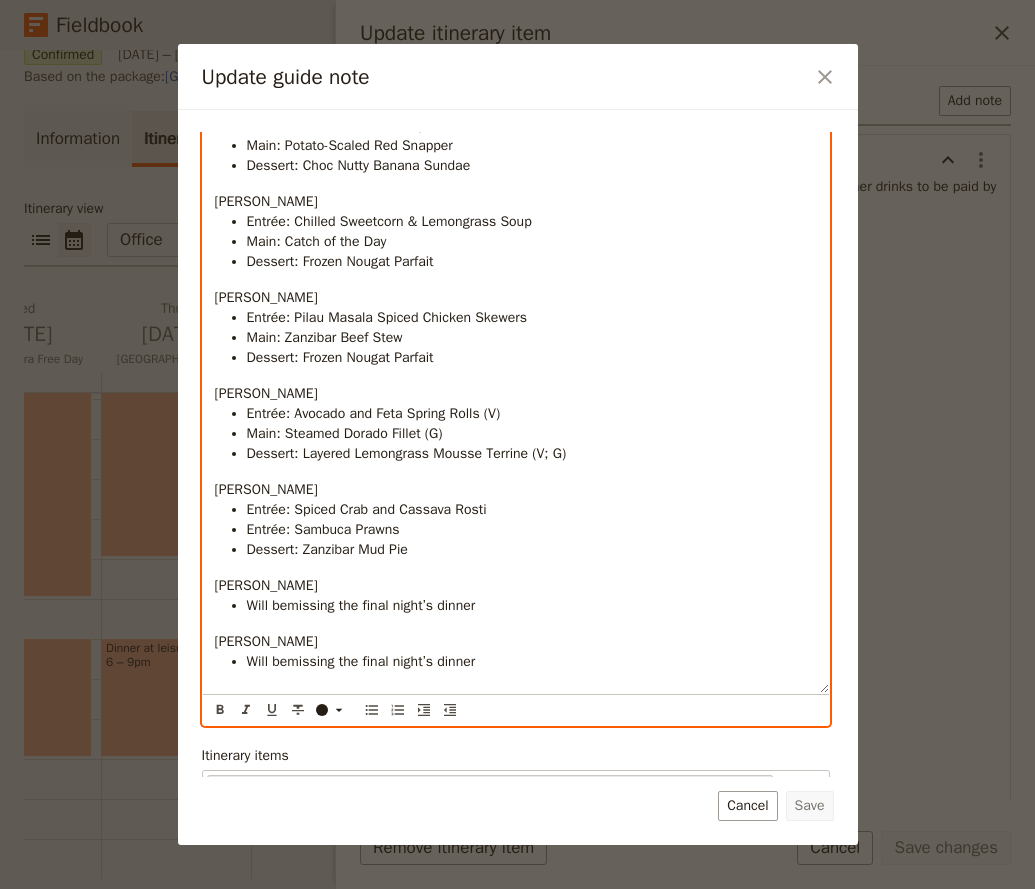 scroll, scrollTop: 618, scrollLeft: 0, axis: vertical 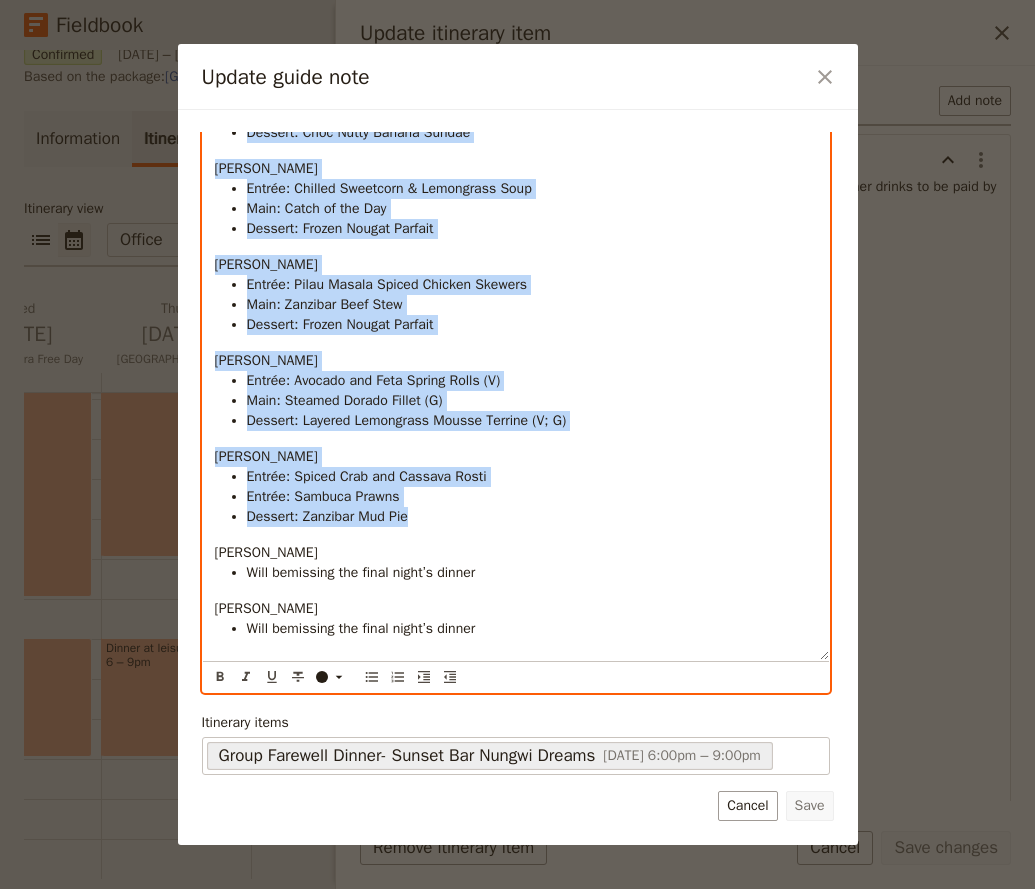 drag, startPoint x: 217, startPoint y: 382, endPoint x: 487, endPoint y: 540, distance: 312.8322 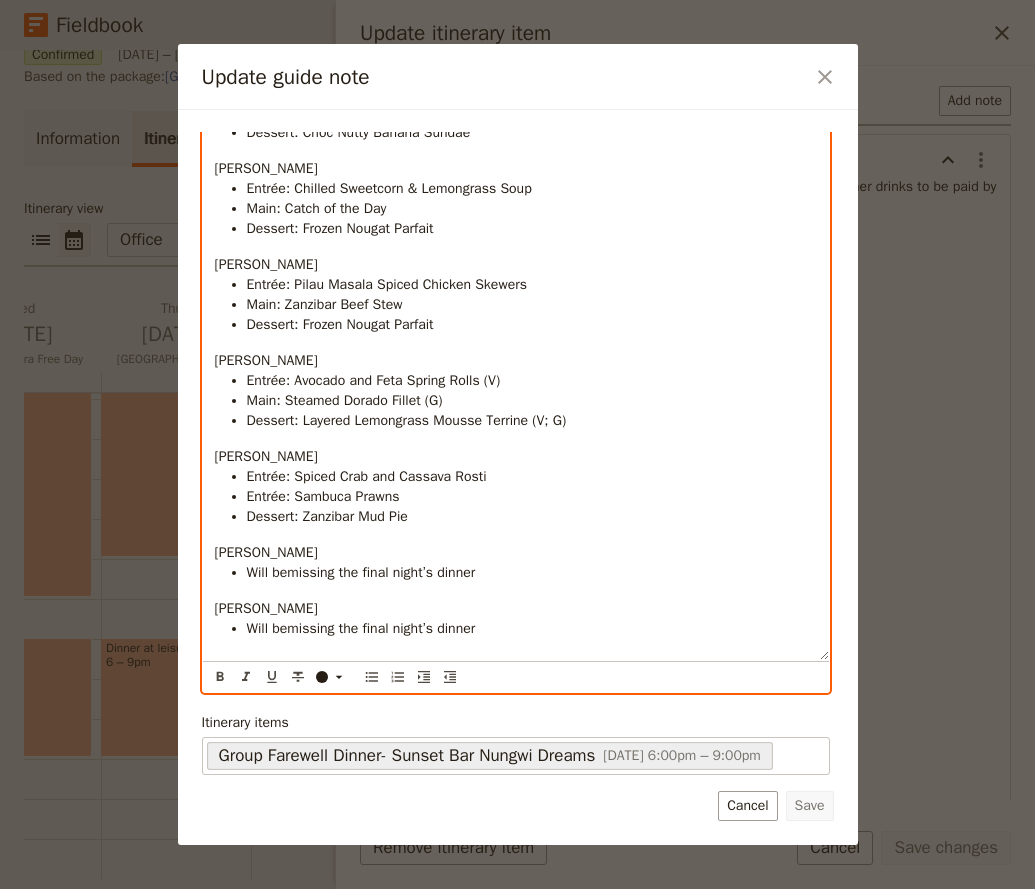 scroll, scrollTop: 0, scrollLeft: 0, axis: both 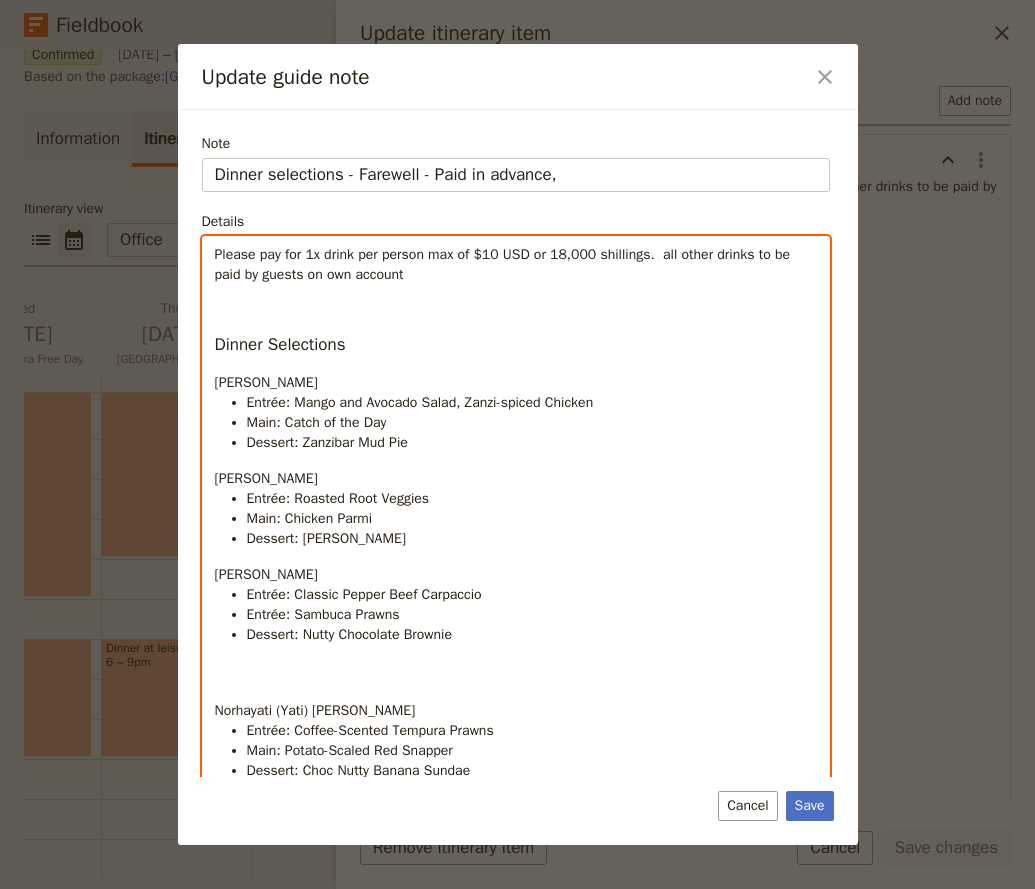 click on "Dinner Selections" at bounding box center (516, 345) 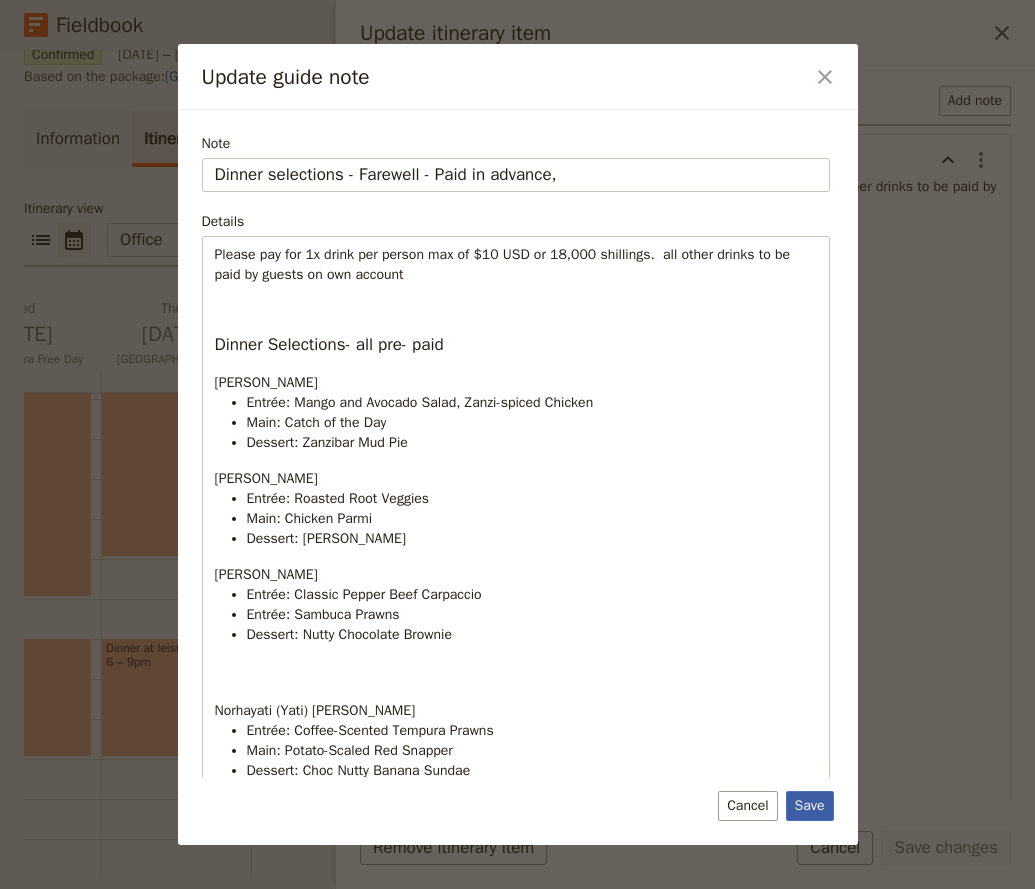 click on "Save" at bounding box center (810, 806) 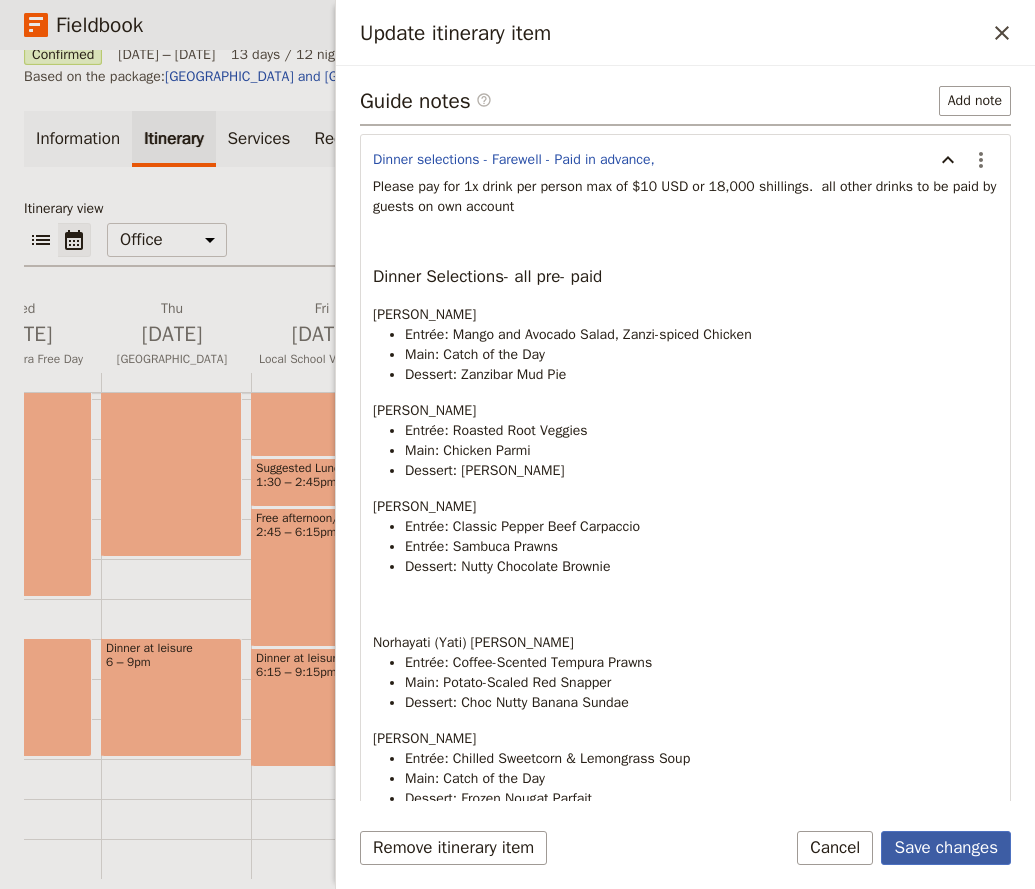 click on "Save changes" at bounding box center (946, 848) 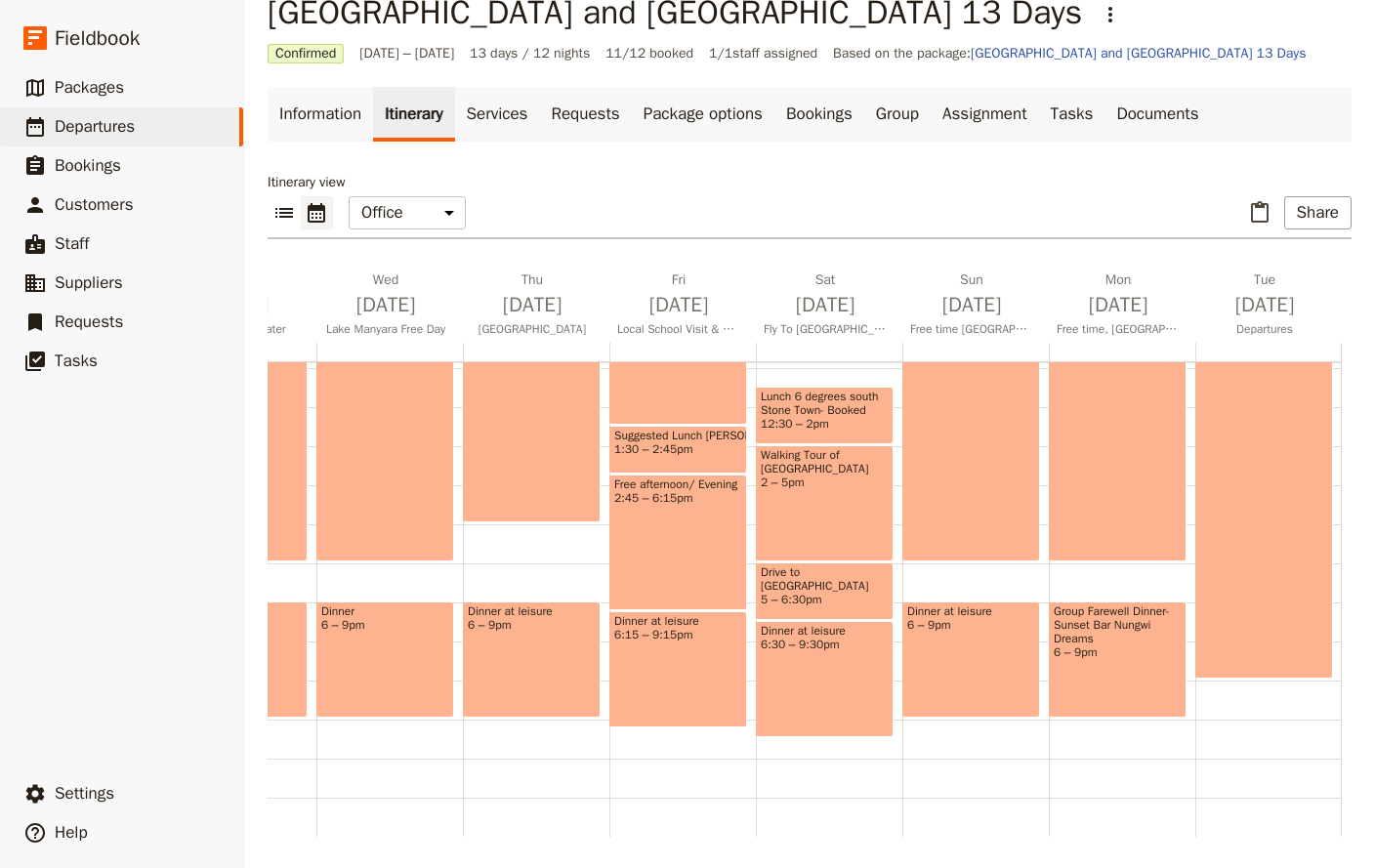 scroll, scrollTop: 0, scrollLeft: 879, axis: horizontal 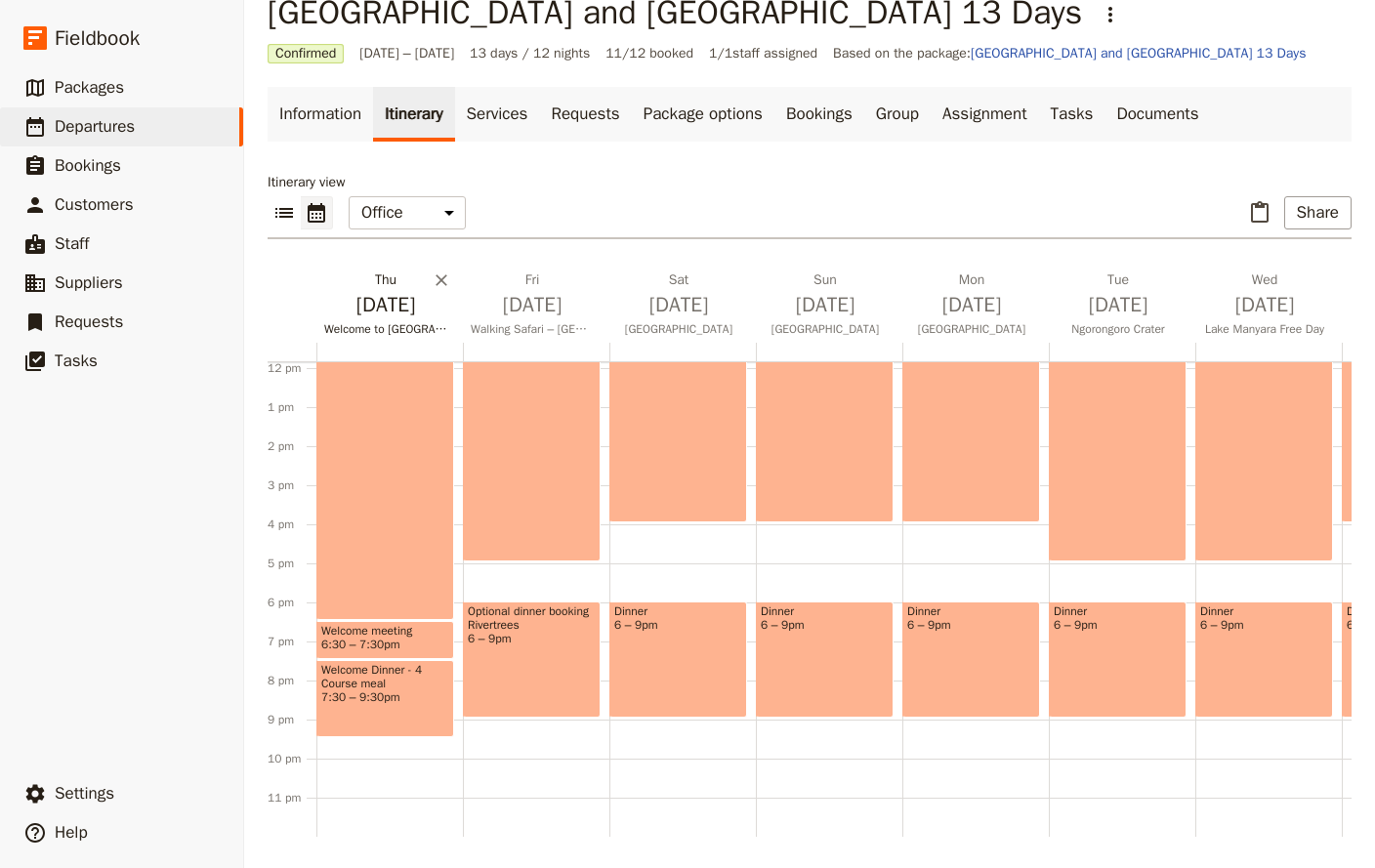 click on "Welcome to [GEOGRAPHIC_DATA]" at bounding box center [386, 329] 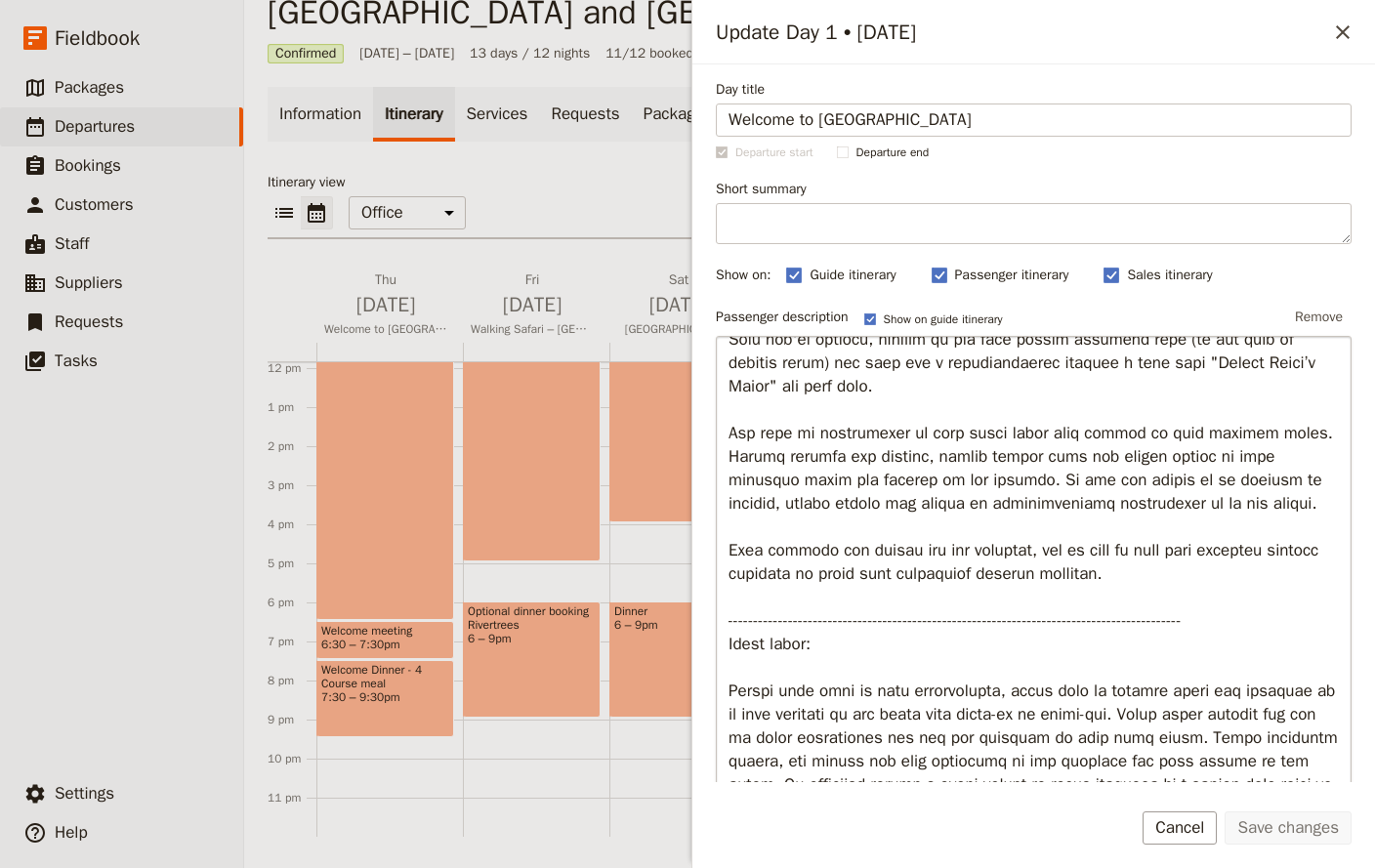 scroll, scrollTop: 516, scrollLeft: 0, axis: vertical 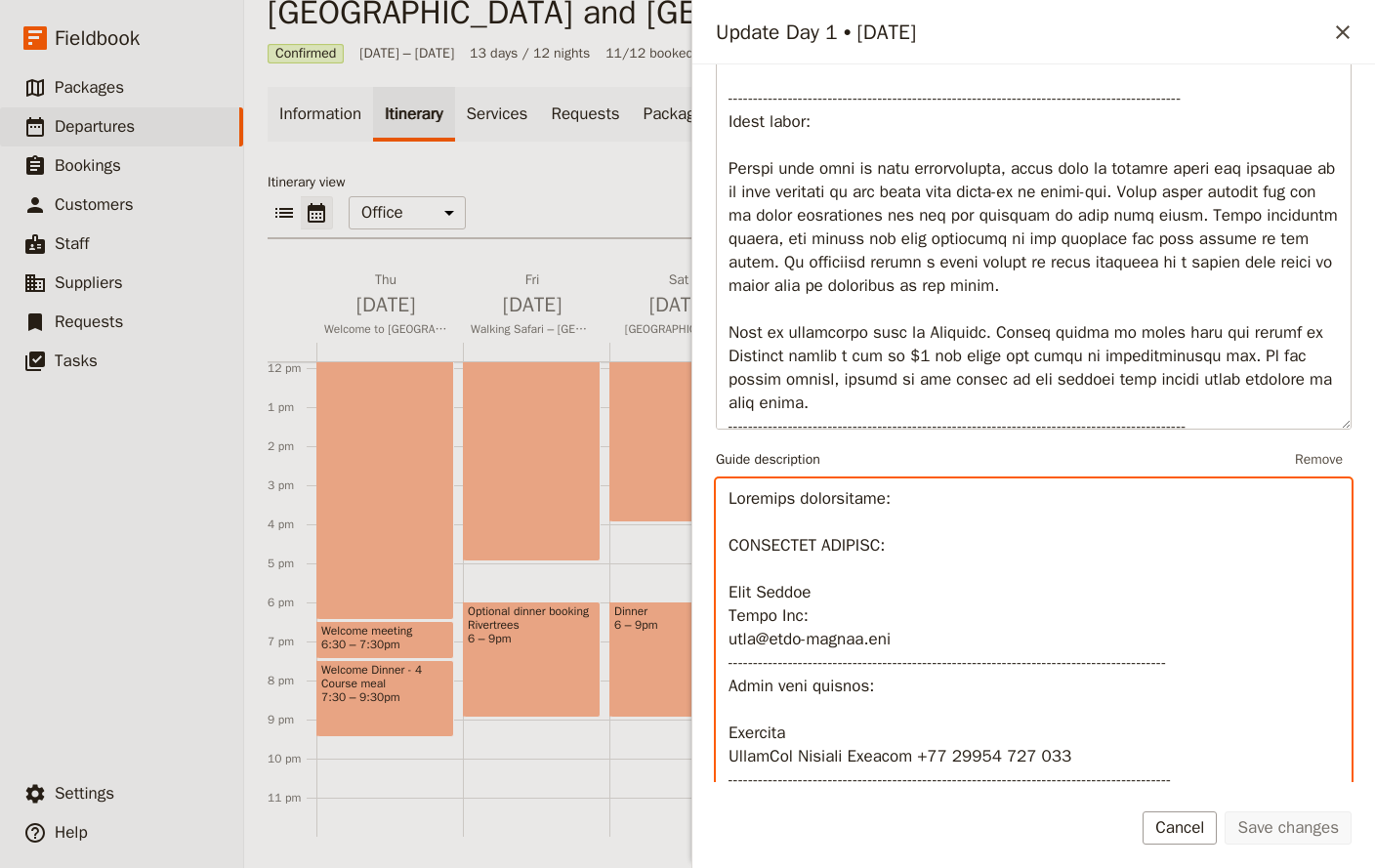 click at bounding box center [1033, 783] 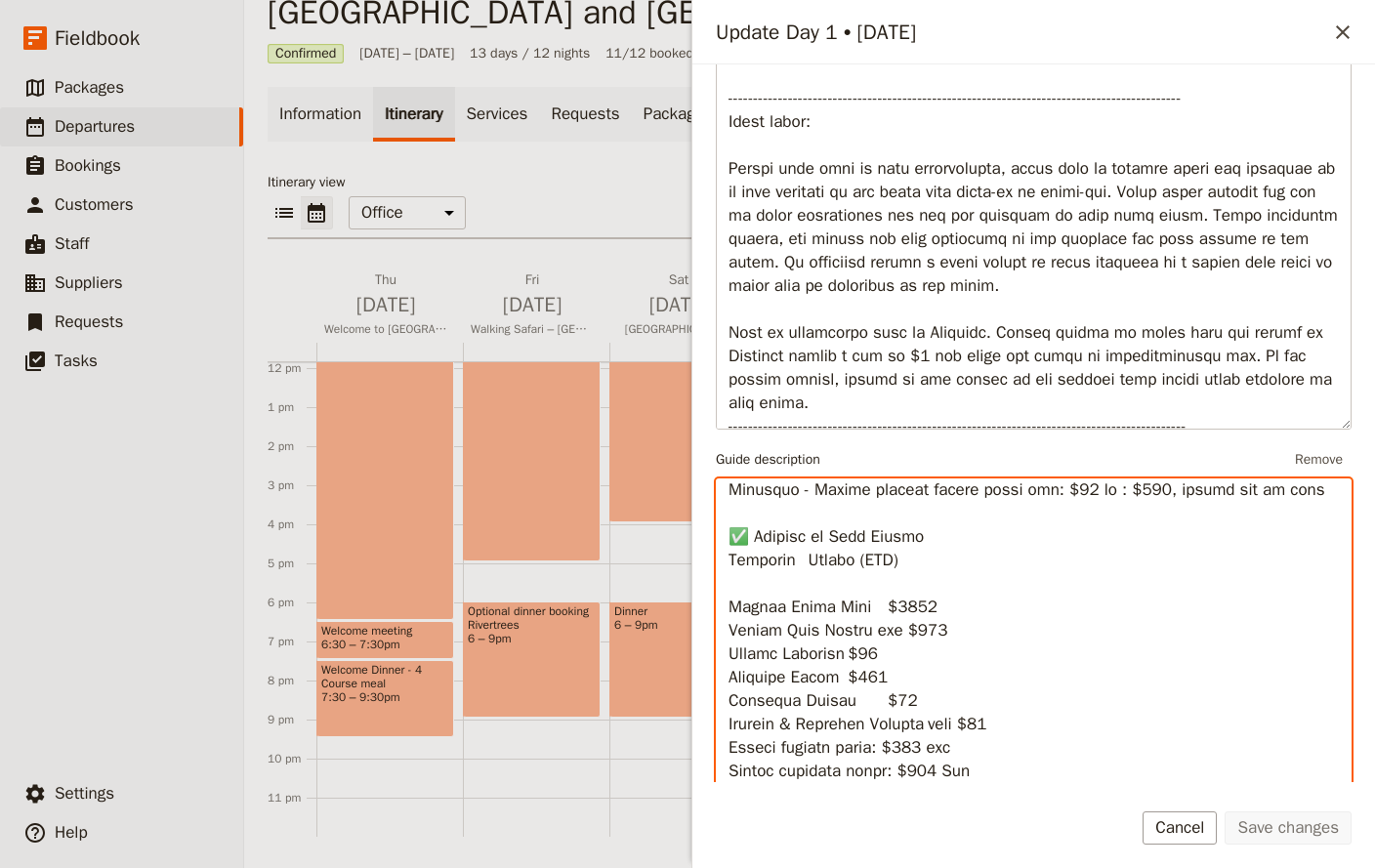 scroll, scrollTop: 2172, scrollLeft: 0, axis: vertical 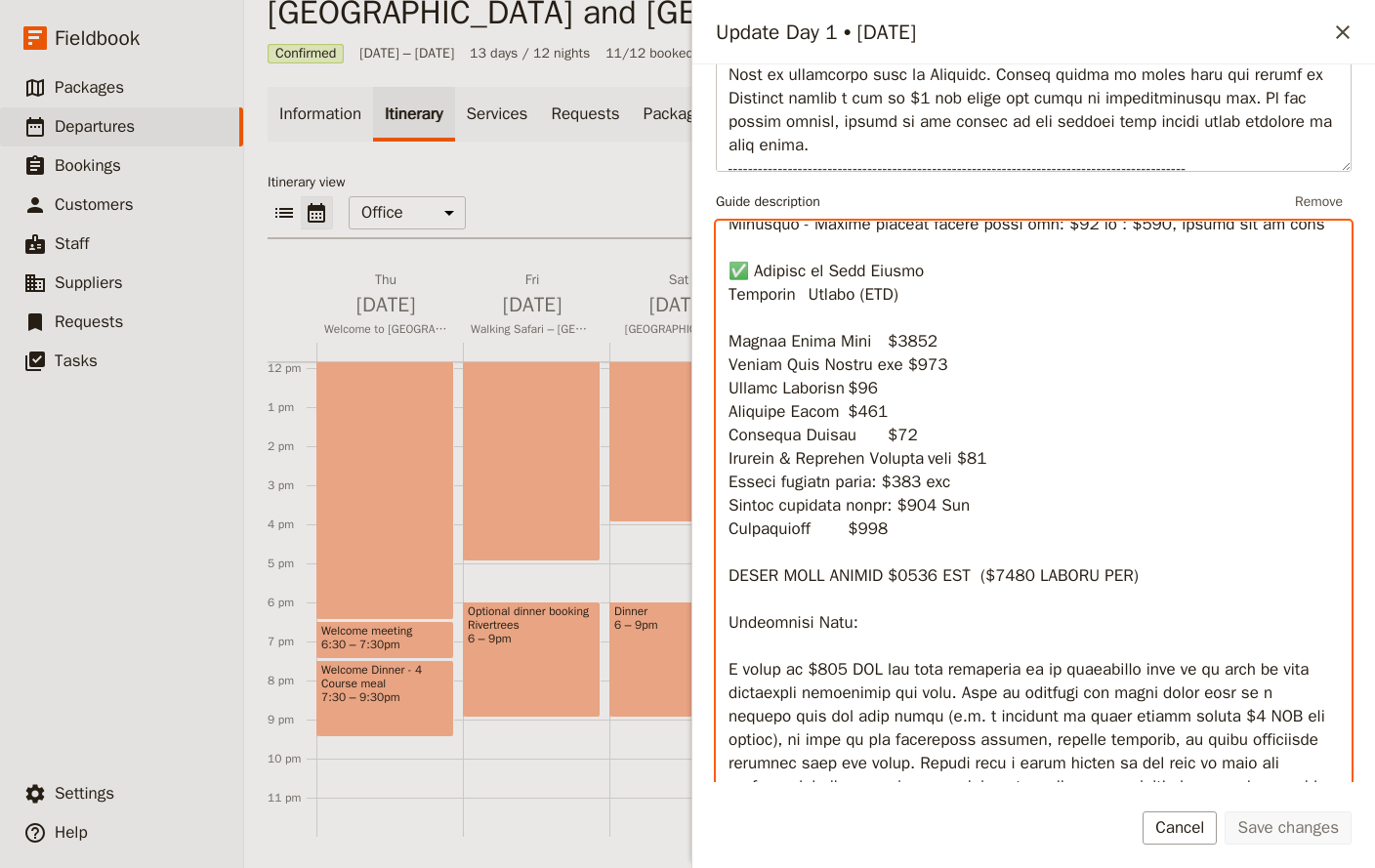 click at bounding box center [1033, 525] 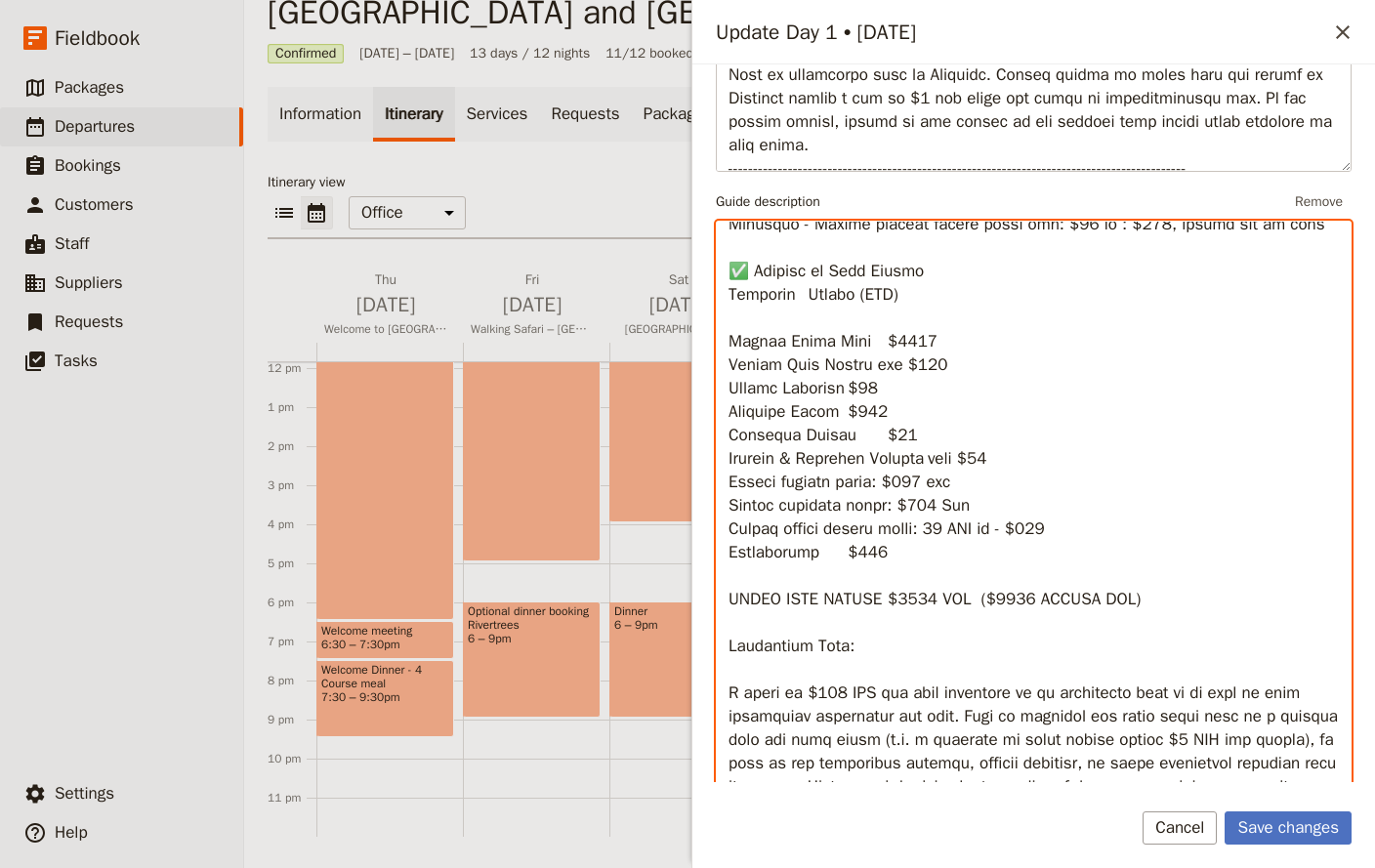 click at bounding box center [1033, 525] 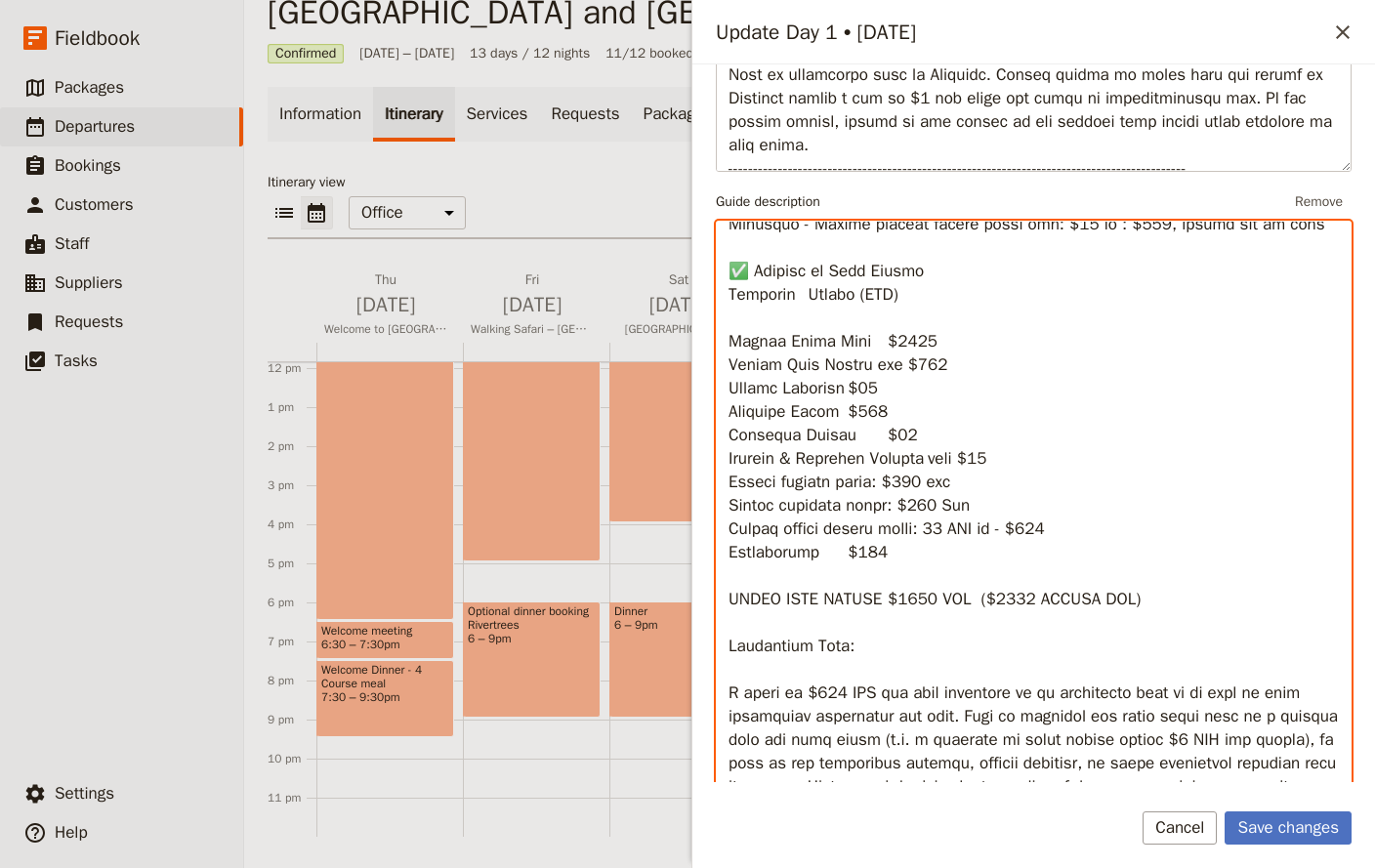 click at bounding box center [1033, 525] 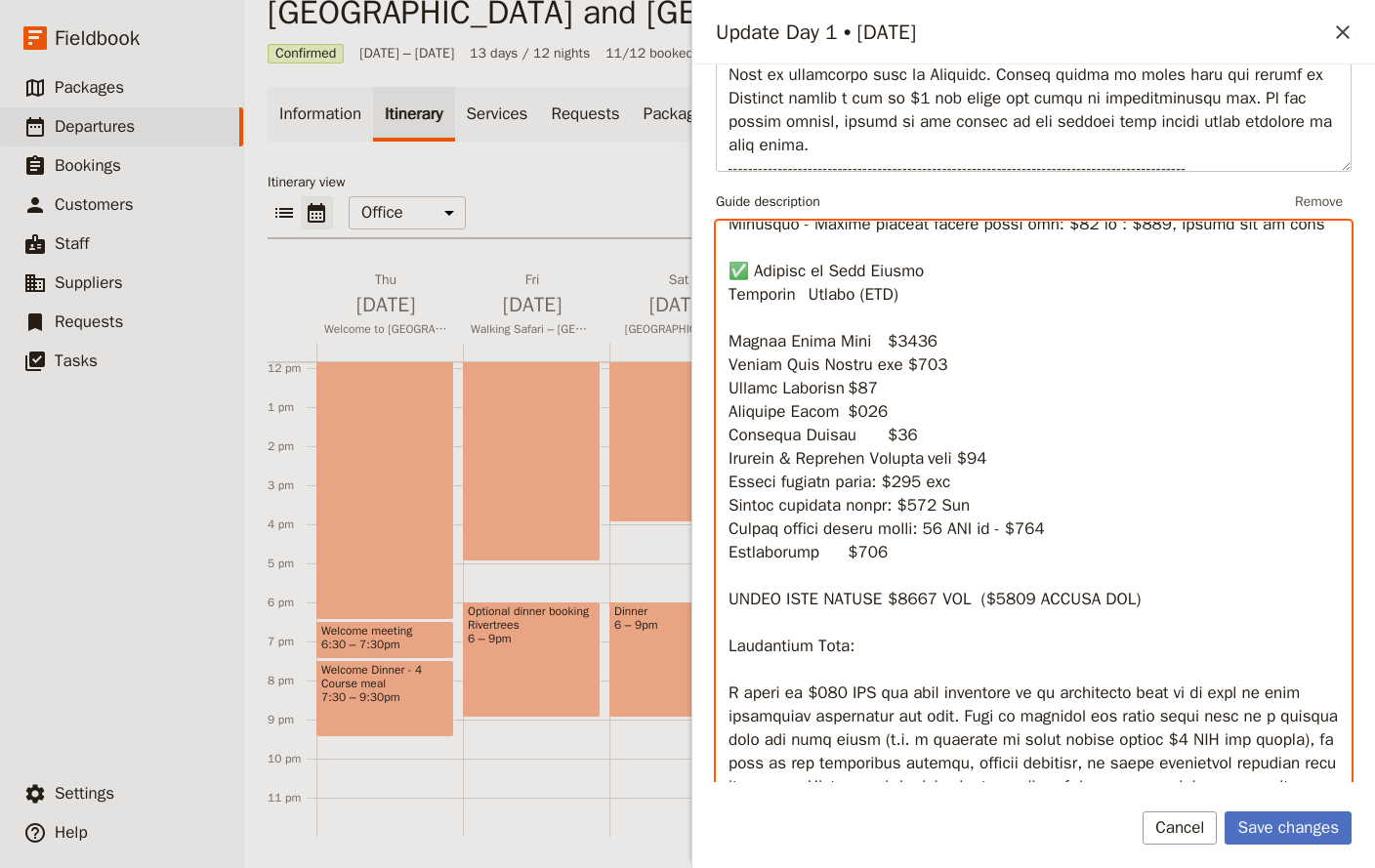 click at bounding box center [1033, 525] 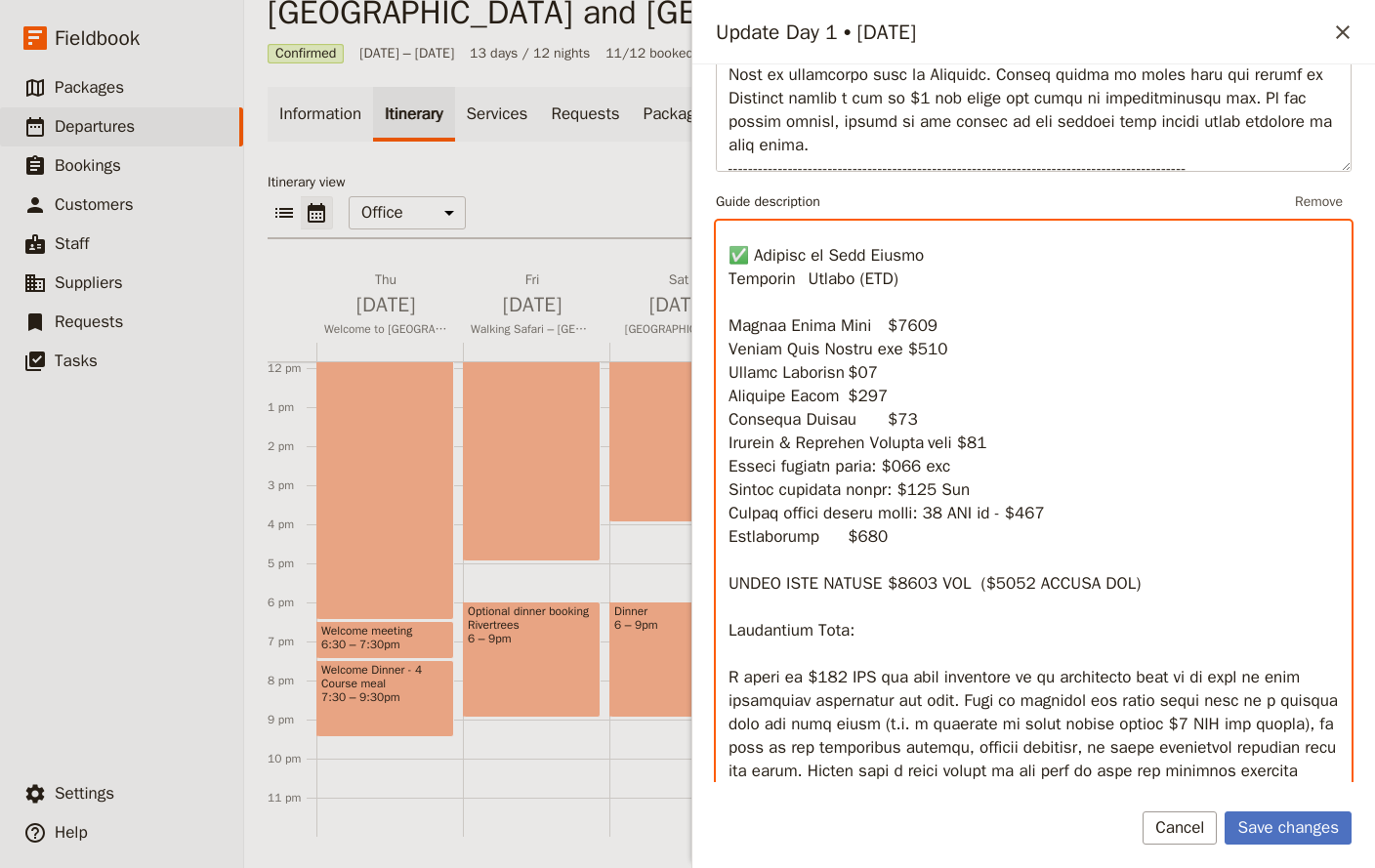 click at bounding box center [1033, 525] 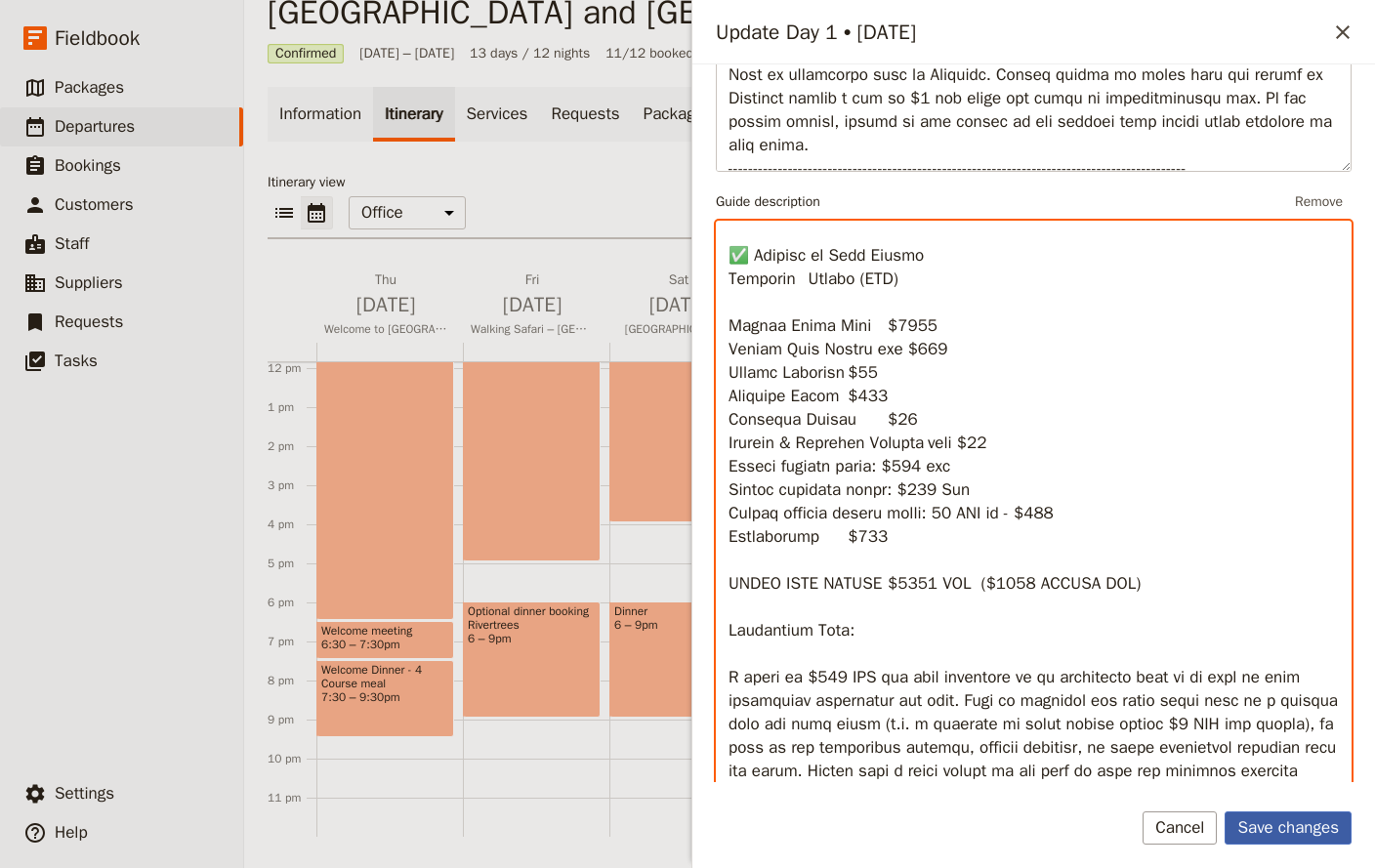 type on "Supplier information:
EMERGENCY CONTACT:
Luna Safari
Whats App:
info@luna-safari.com
----------------------------------------------------------------------------------------
Local tour manager:
Michaela
WhatsApp General Contact +44 07919 026 644
-----------------------------------------------------------------------------------------
Transfers:
WhatsApp General Contact +44 07919 026 644
--------------------------------------------------------------------------------------
20kg Luggage allowoence for bush flight to Tanzania - Soft bag
-------------------------------------------------------------------------------------
Water is included on all tour  and safari days. All other beverages, unless listed, are not included
----------------------------------------------------------------------------------------
💵 Tipping & Donation Breakdown – Tanzania 2025 (12 Guests)
🦁 Safari Days – 6 Days Total
Dates: 8th, 9th, 10th, 11th, 12th, and 14th August
$25 USD per person per day × 12 guests = $300 USD per d..." 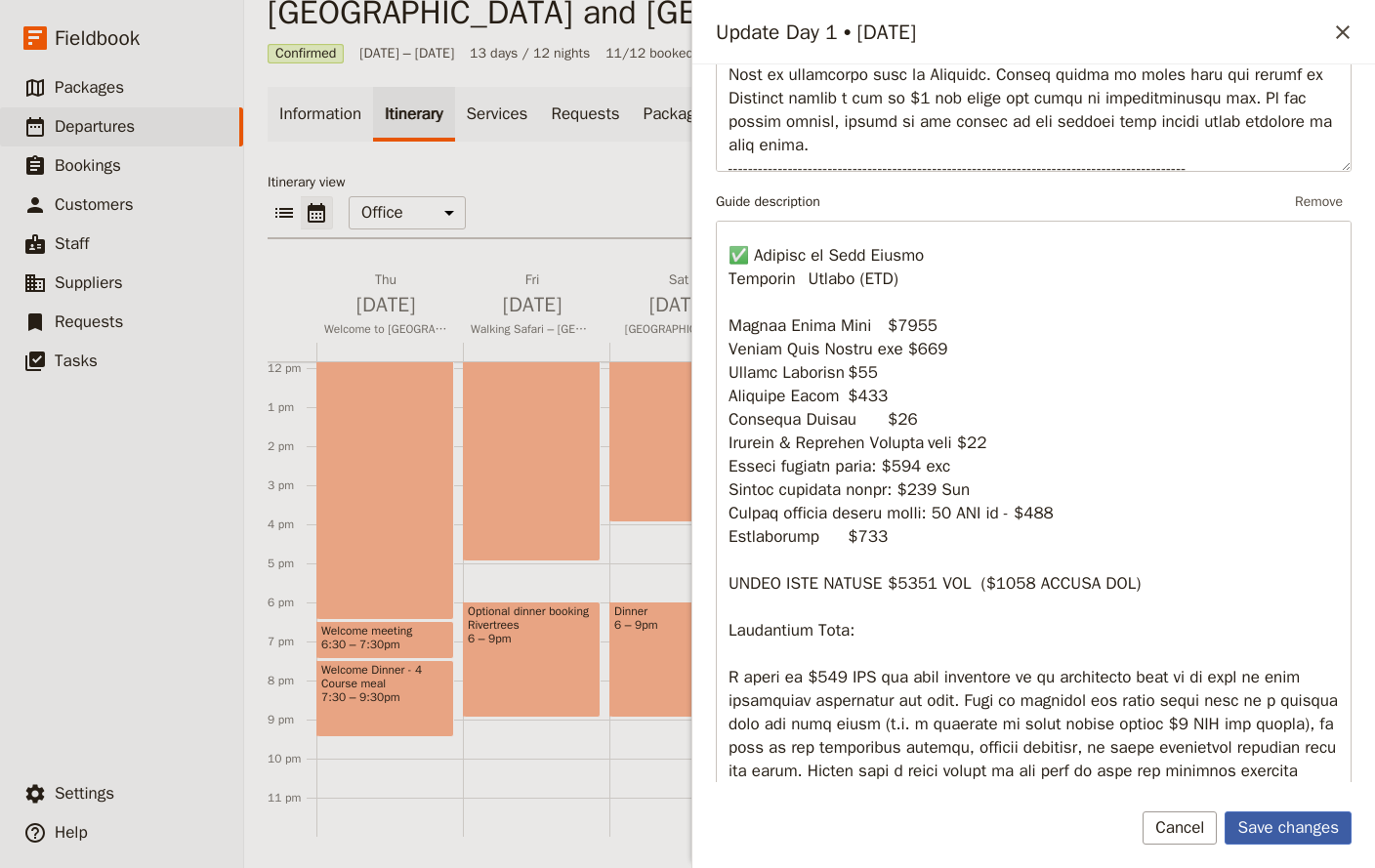click on "Save changes" at bounding box center [1288, 828] 